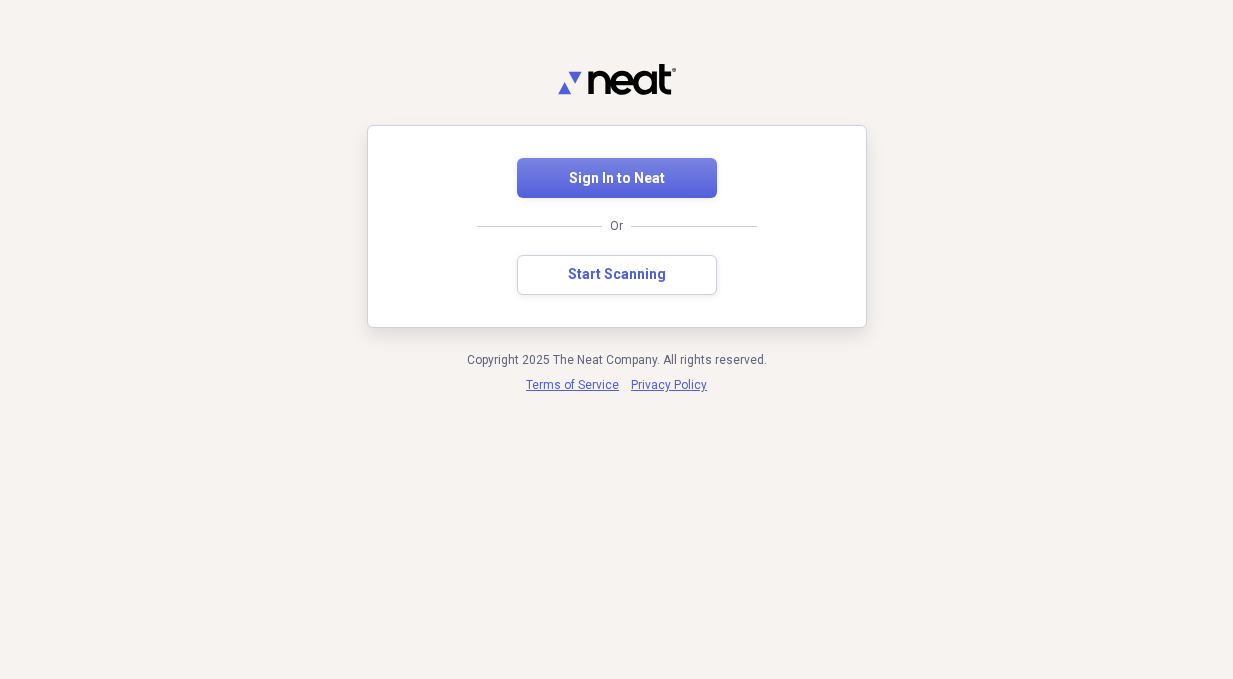 scroll, scrollTop: 0, scrollLeft: 0, axis: both 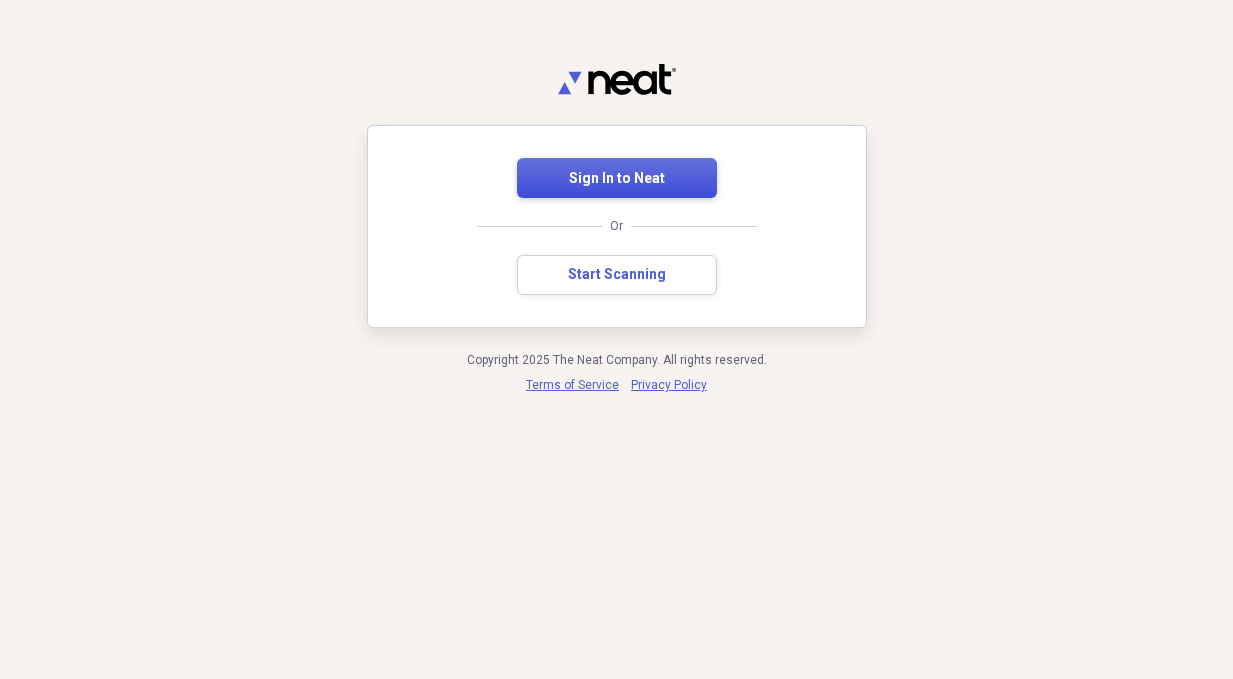 click on "Sign In to Neat" at bounding box center (617, 179) 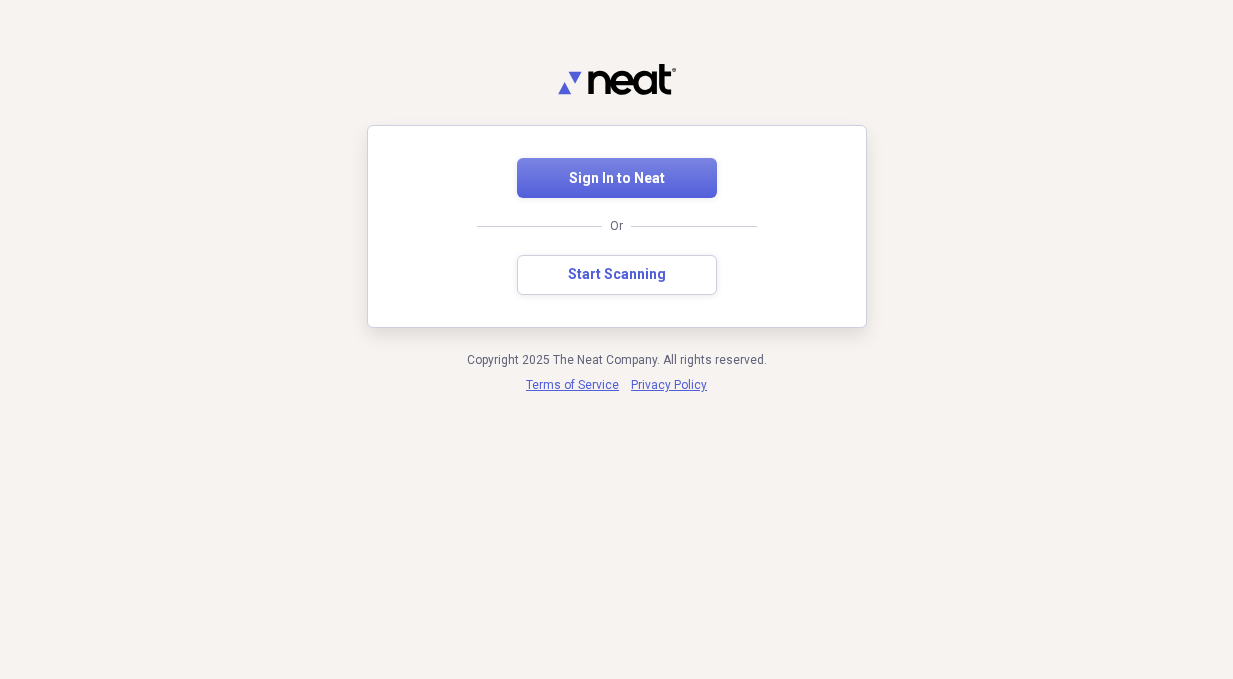 scroll, scrollTop: 0, scrollLeft: 0, axis: both 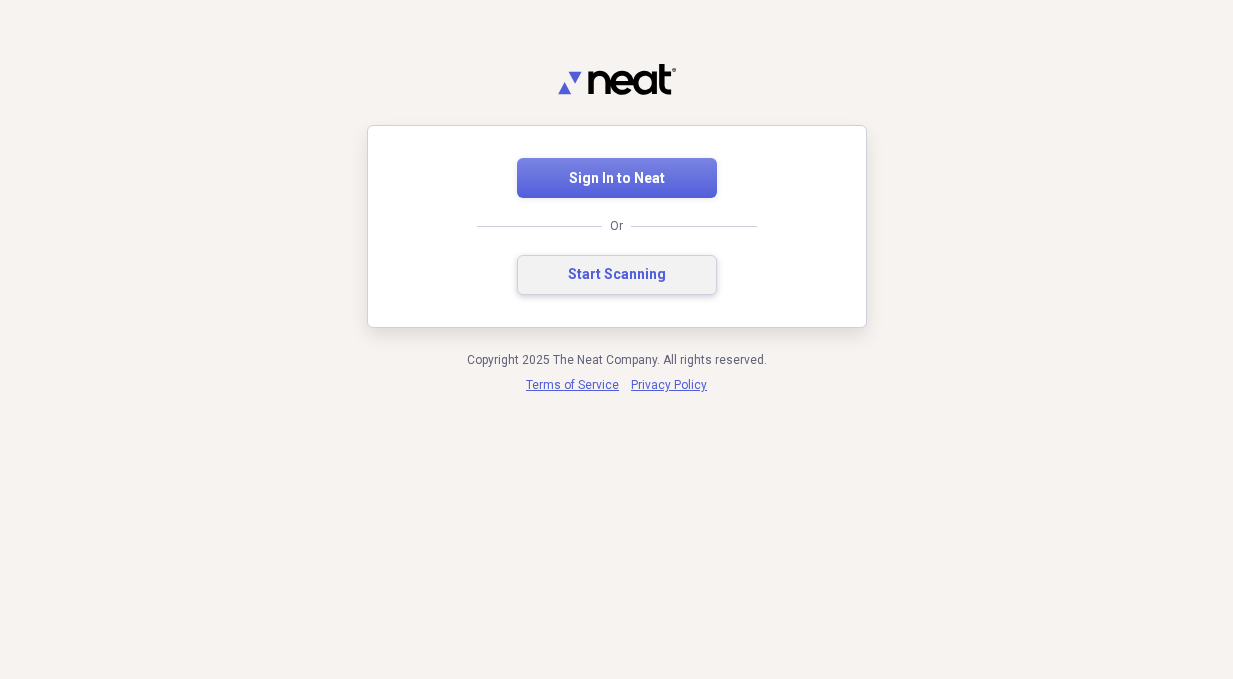 click on "Start Scanning" at bounding box center (617, 275) 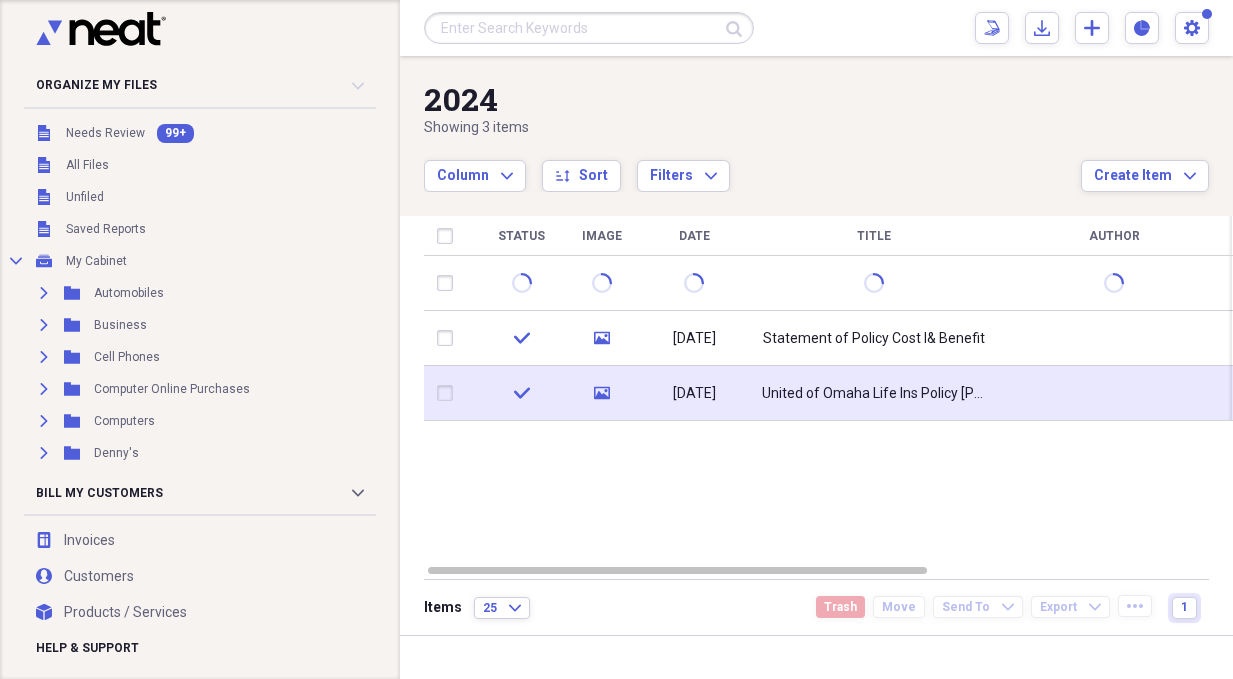 click on "United of Omaha Life Ins Policy [PERSON]" at bounding box center [874, 394] 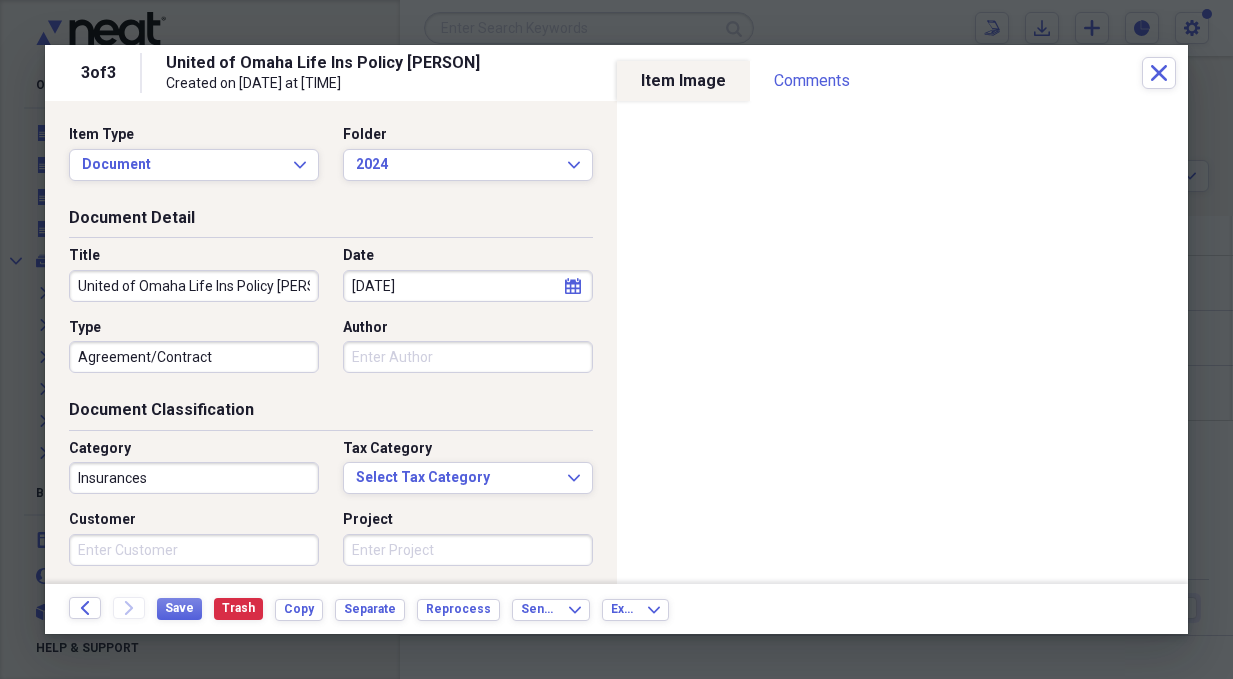 click on "United of Omaha Life Ins Policy [PERSON]" at bounding box center (194, 286) 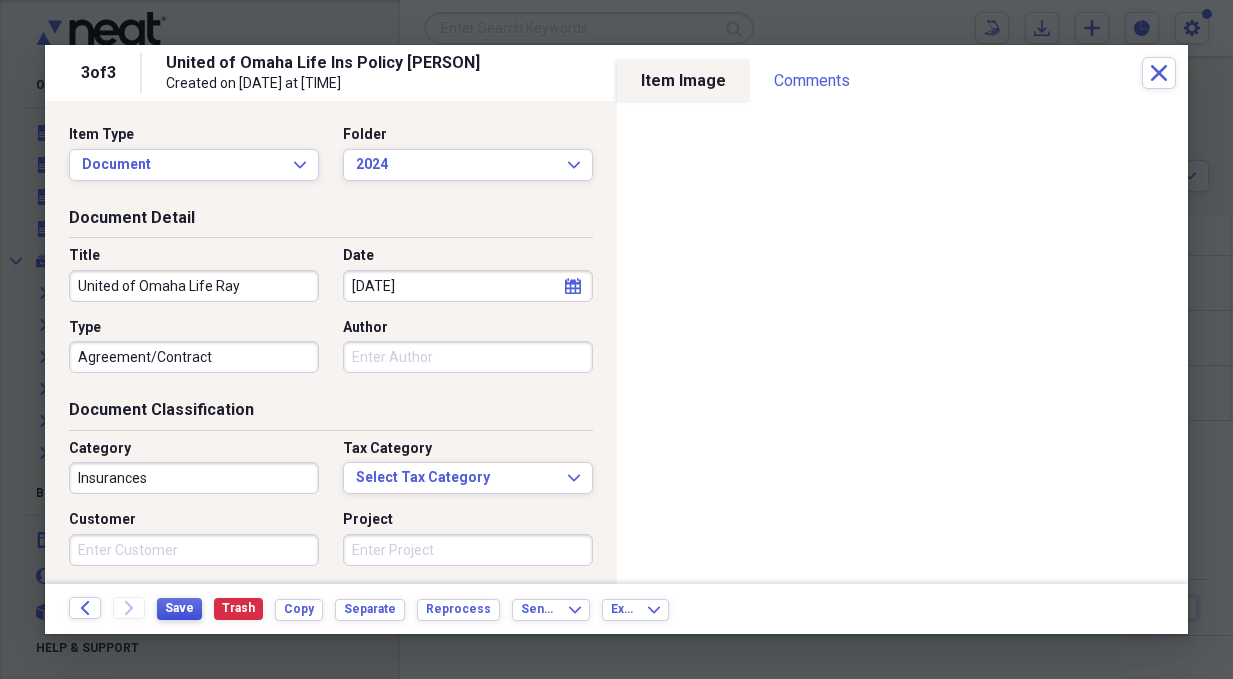 click on "Save" at bounding box center [179, 609] 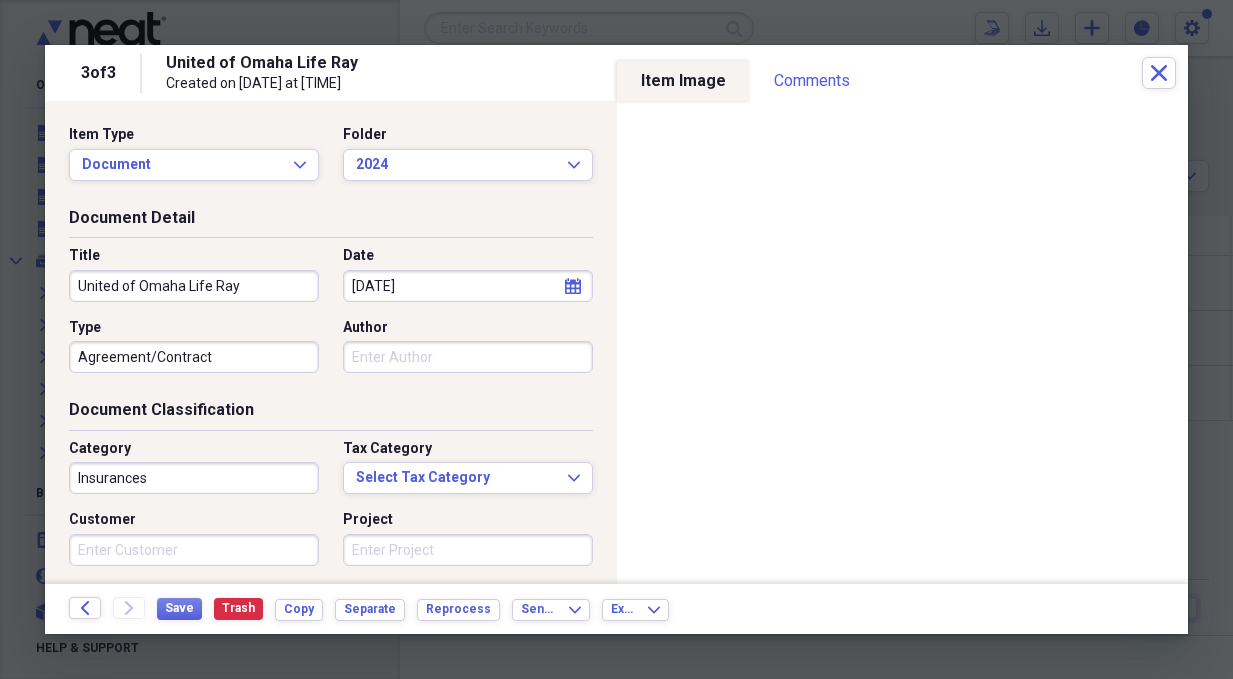 click on "United of Omaha Life Ray" at bounding box center [194, 286] 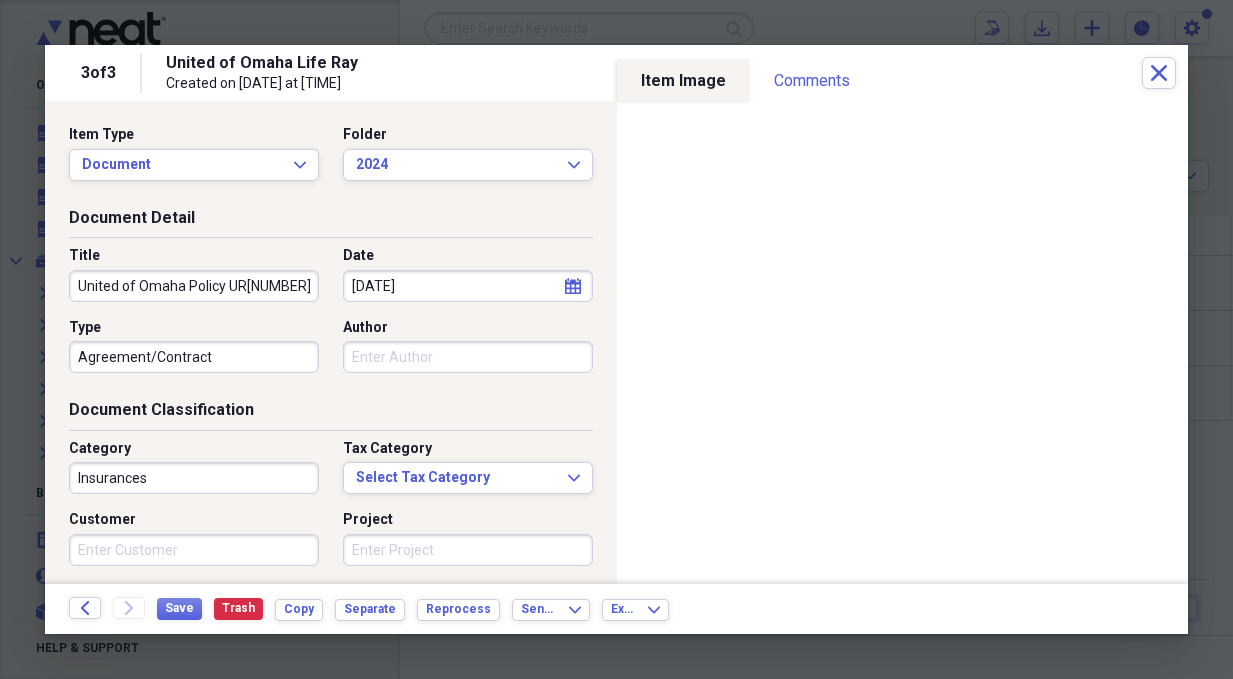 click on "United of Omaha Policy UR[NUMBER]" at bounding box center [194, 286] 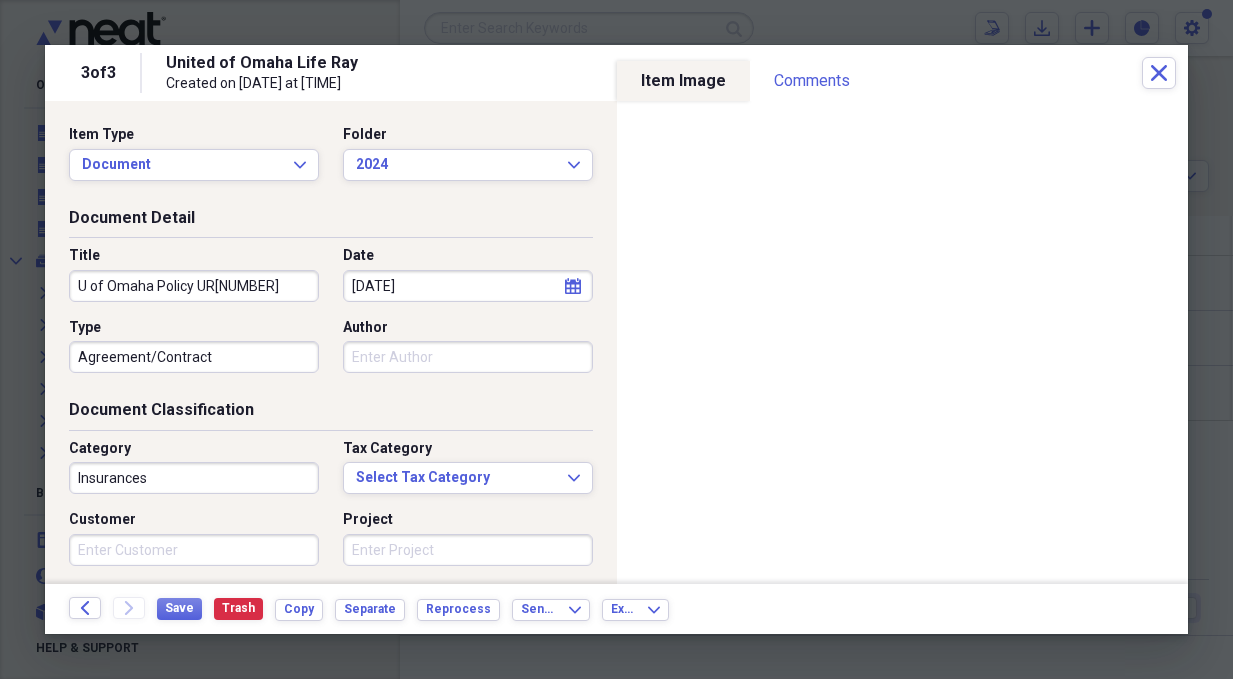 click on "U of Omaha Policy UR[NUMBER]" at bounding box center [194, 286] 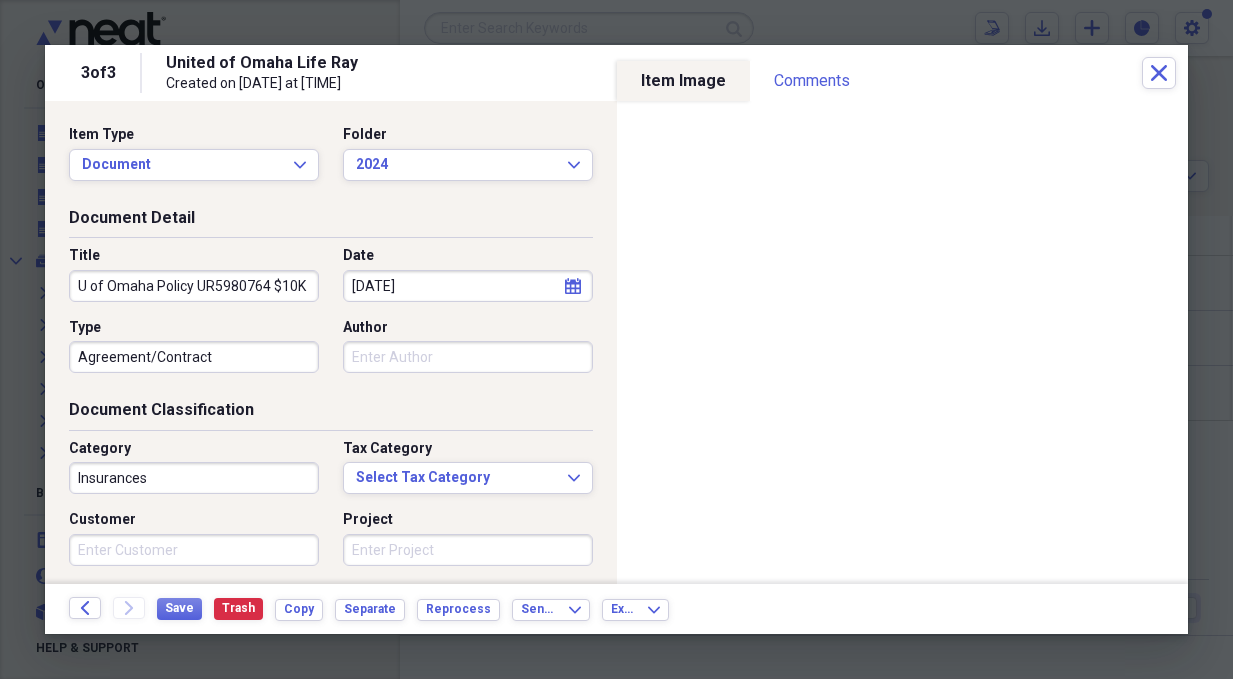 scroll, scrollTop: 0, scrollLeft: 4, axis: horizontal 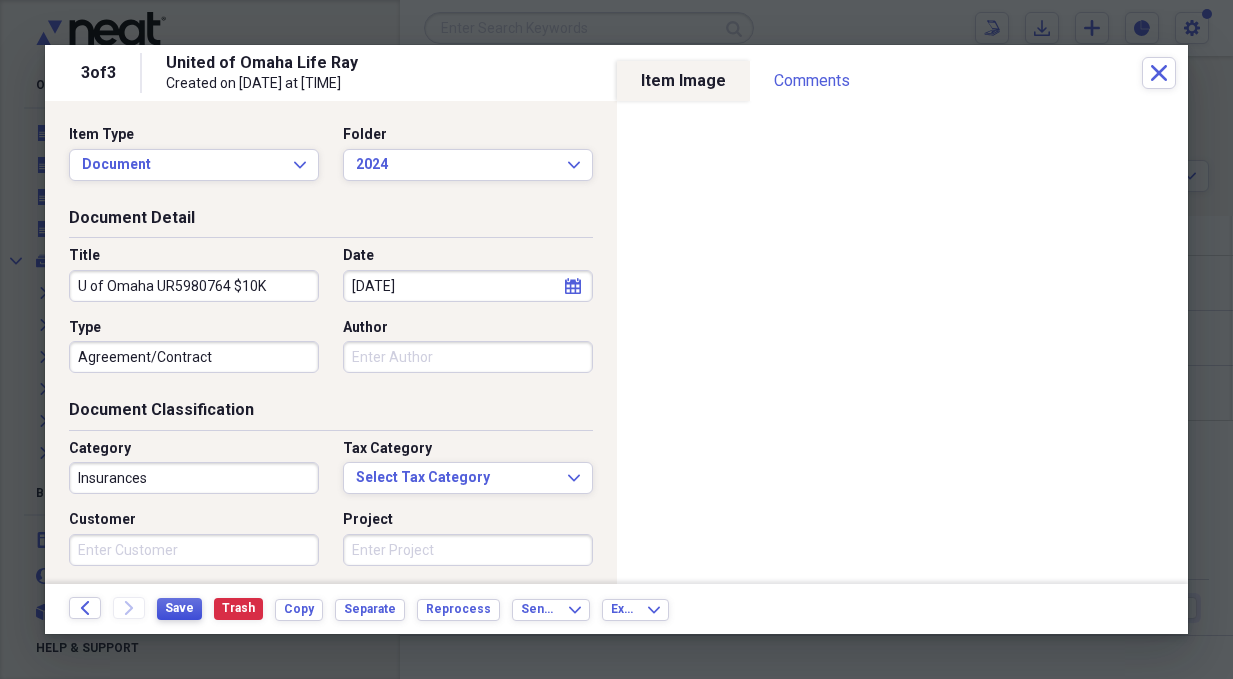 type on "U of Omaha UR5980764 $10K" 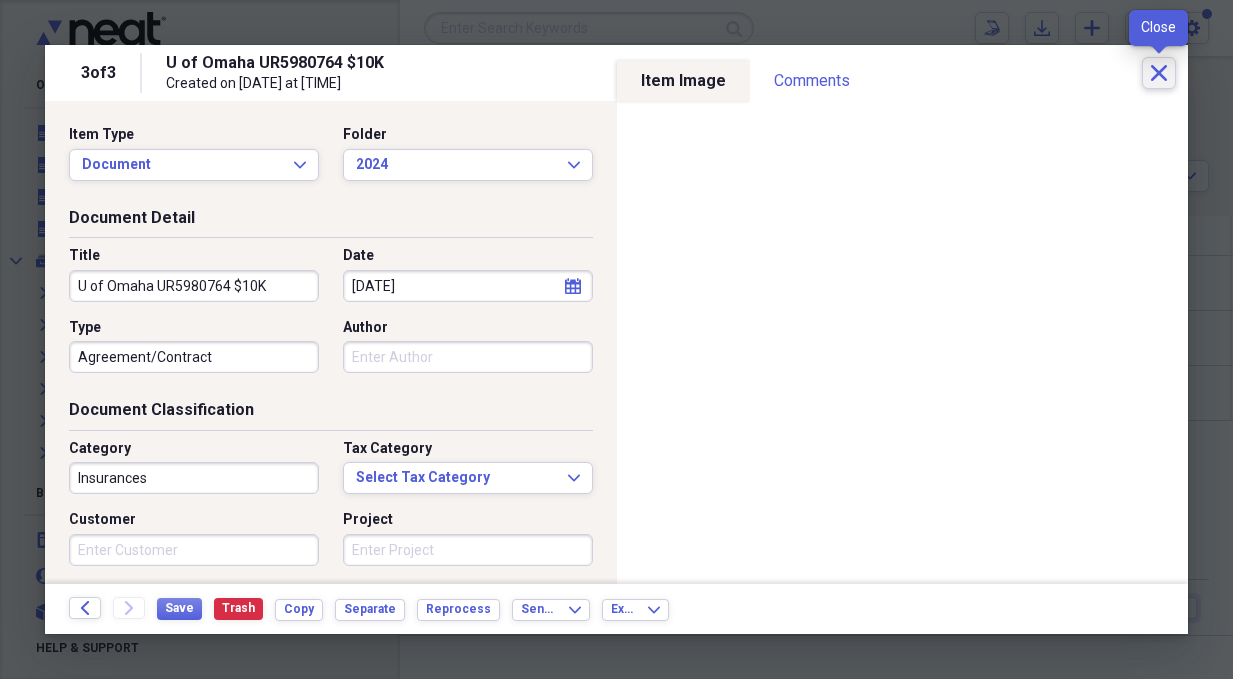 click 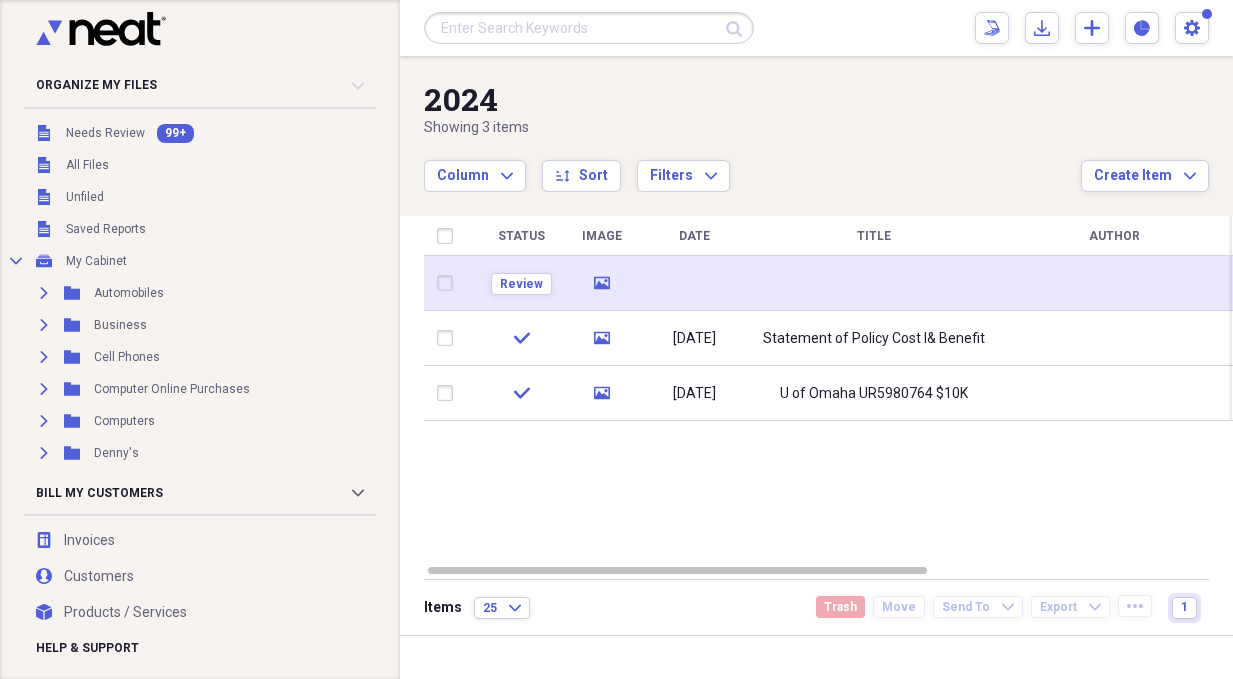 click at bounding box center (874, 283) 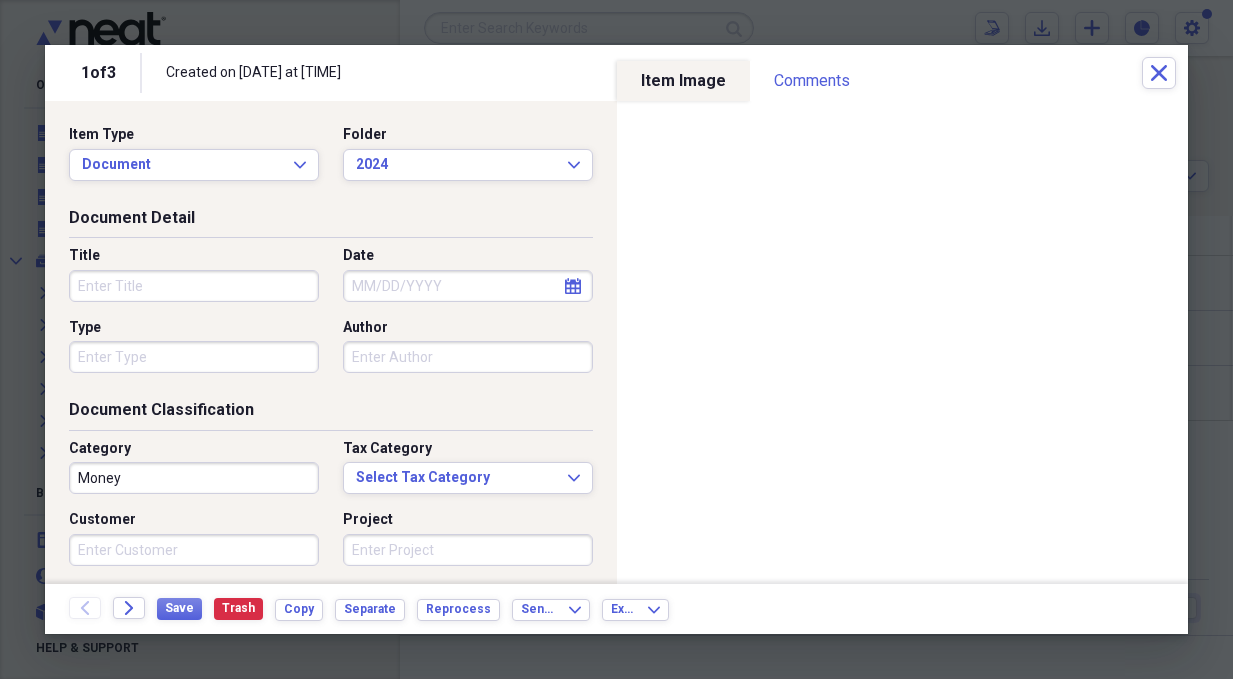 click on "Title" at bounding box center [194, 286] 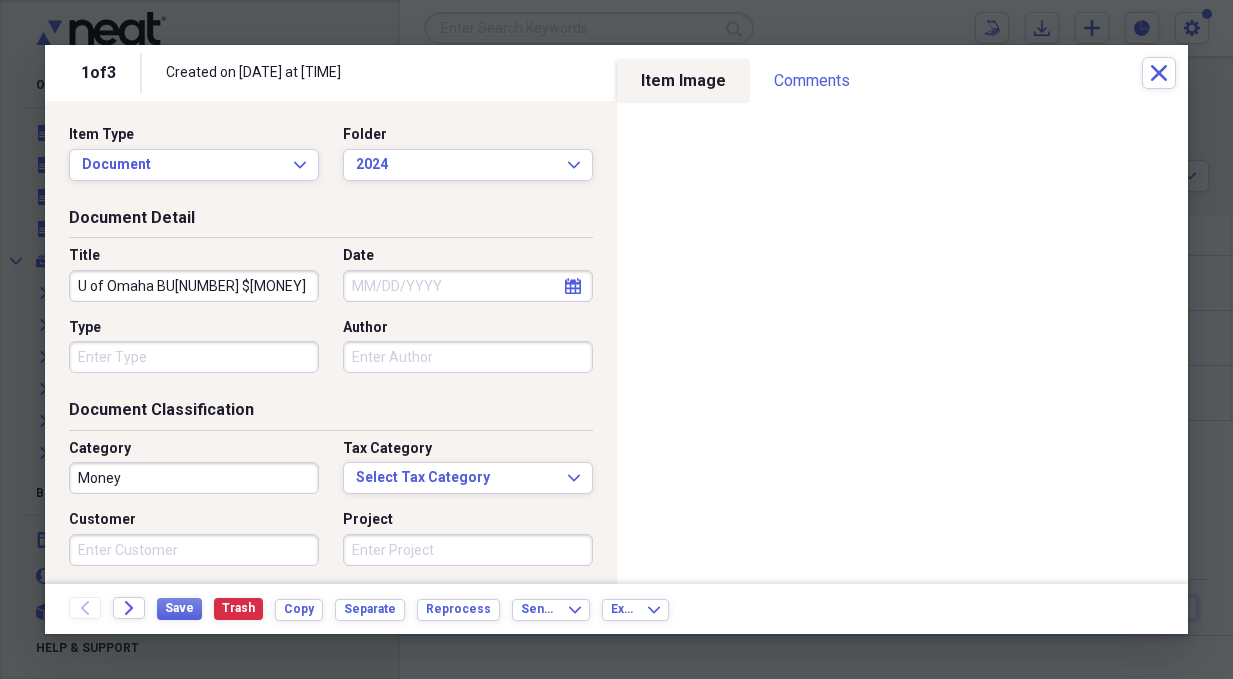 type on "U of Omaha BU[NUMBER] $[MONEY]" 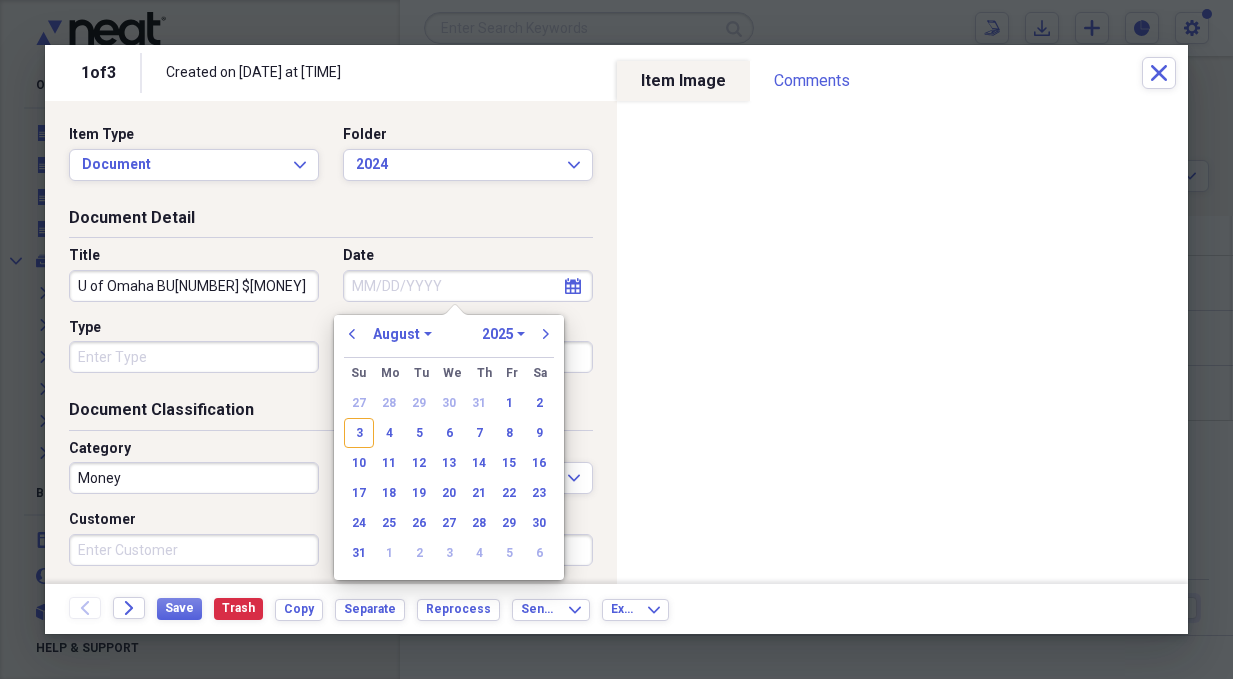 click on "January February March April May June July August September October November December" at bounding box center [402, 334] 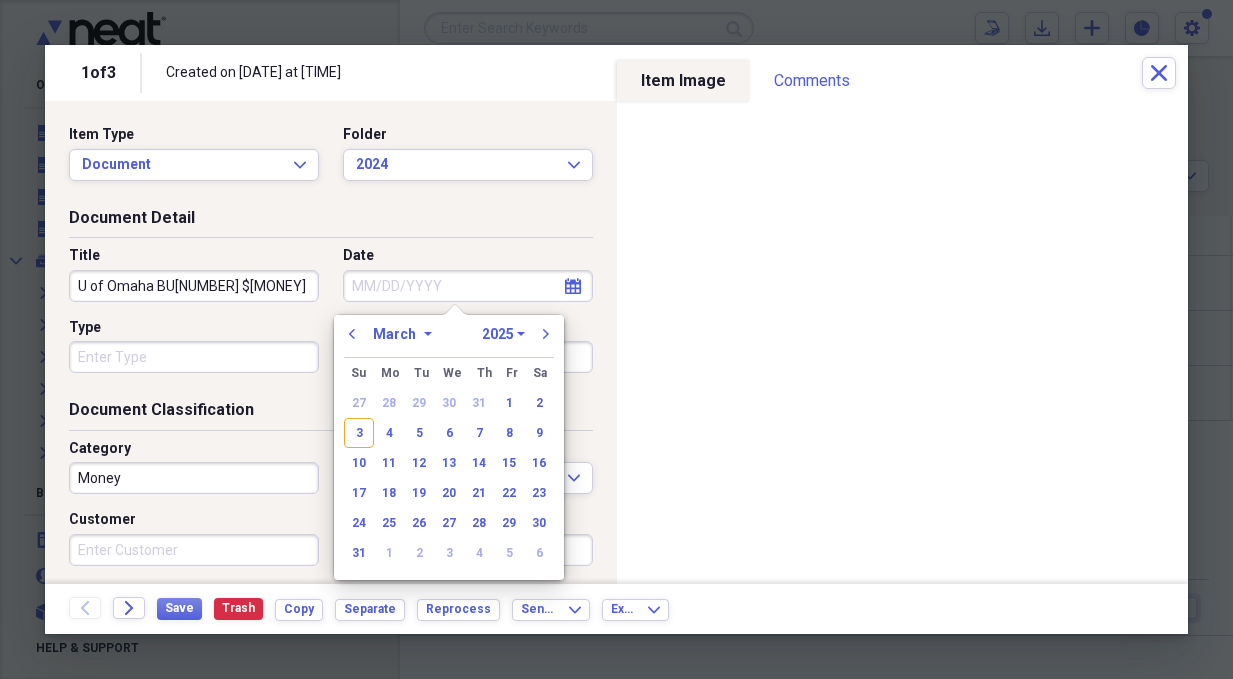 click on "January February March April May June July August September October November December" at bounding box center (402, 334) 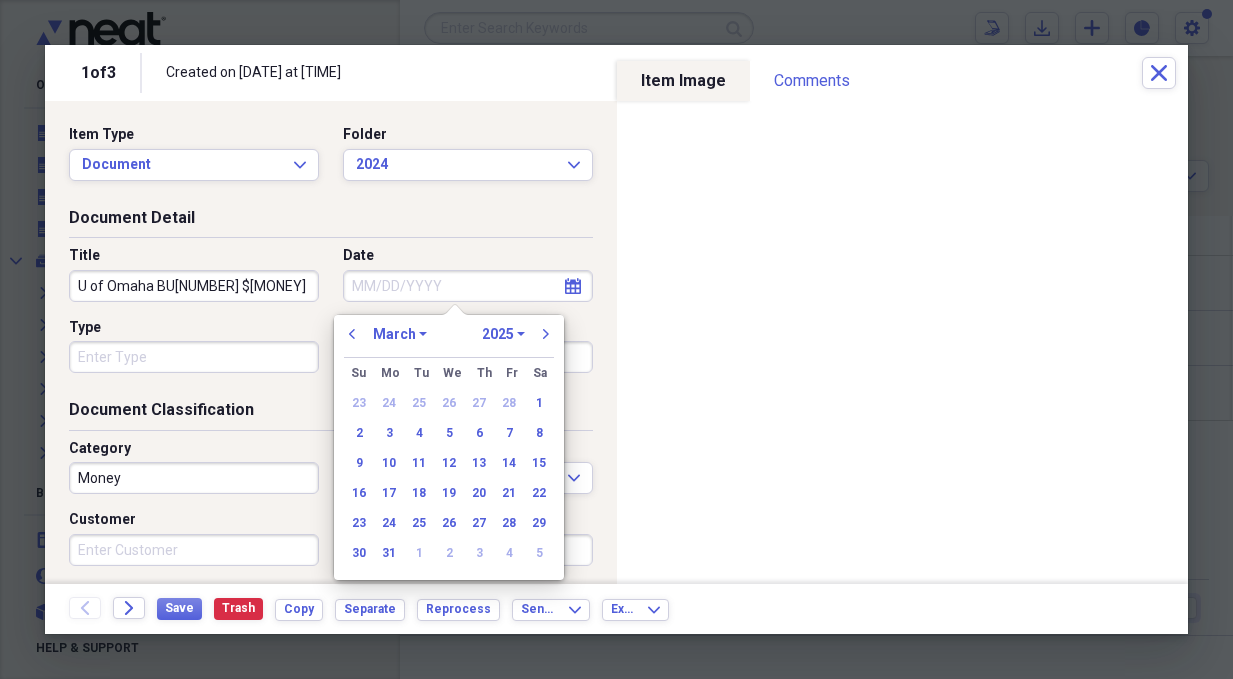 click on "1970 1971 1972 1973 1974 1975 1976 1977 1978 1979 1980 1981 1982 1983 1984 1985 1986 1987 1988 1989 1990 1991 1992 1993 1994 1995 1996 1997 1998 1999 2000 2001 2002 2003 2004 2005 2006 2007 2008 2009 2010 2011 2012 2013 2014 2015 2016 2017 2018 2019 2020 2021 2022 2023 2024 2025 2026 2027 2028 2029 2030 2031 2032 2033 2034 2035" at bounding box center (503, 334) 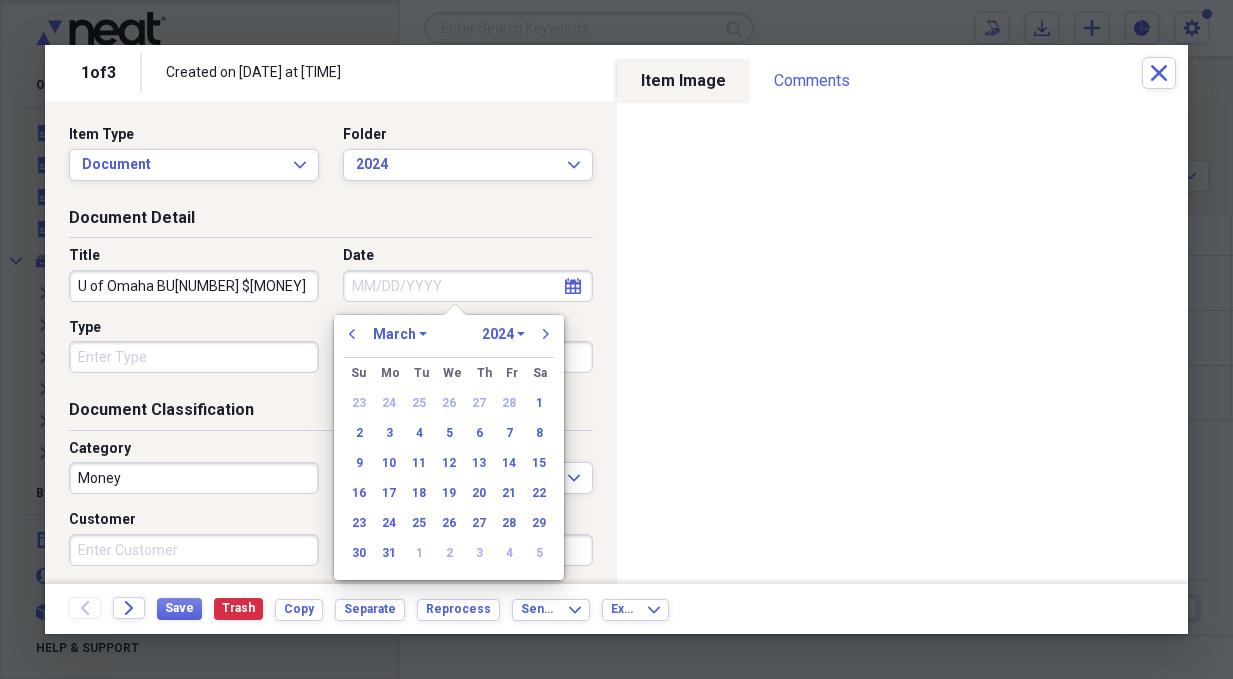 click on "1970 1971 1972 1973 1974 1975 1976 1977 1978 1979 1980 1981 1982 1983 1984 1985 1986 1987 1988 1989 1990 1991 1992 1993 1994 1995 1996 1997 1998 1999 2000 2001 2002 2003 2004 2005 2006 2007 2008 2009 2010 2011 2012 2013 2014 2015 2016 2017 2018 2019 2020 2021 2022 2023 2024 2025 2026 2027 2028 2029 2030 2031 2032 2033 2034 2035" at bounding box center (503, 334) 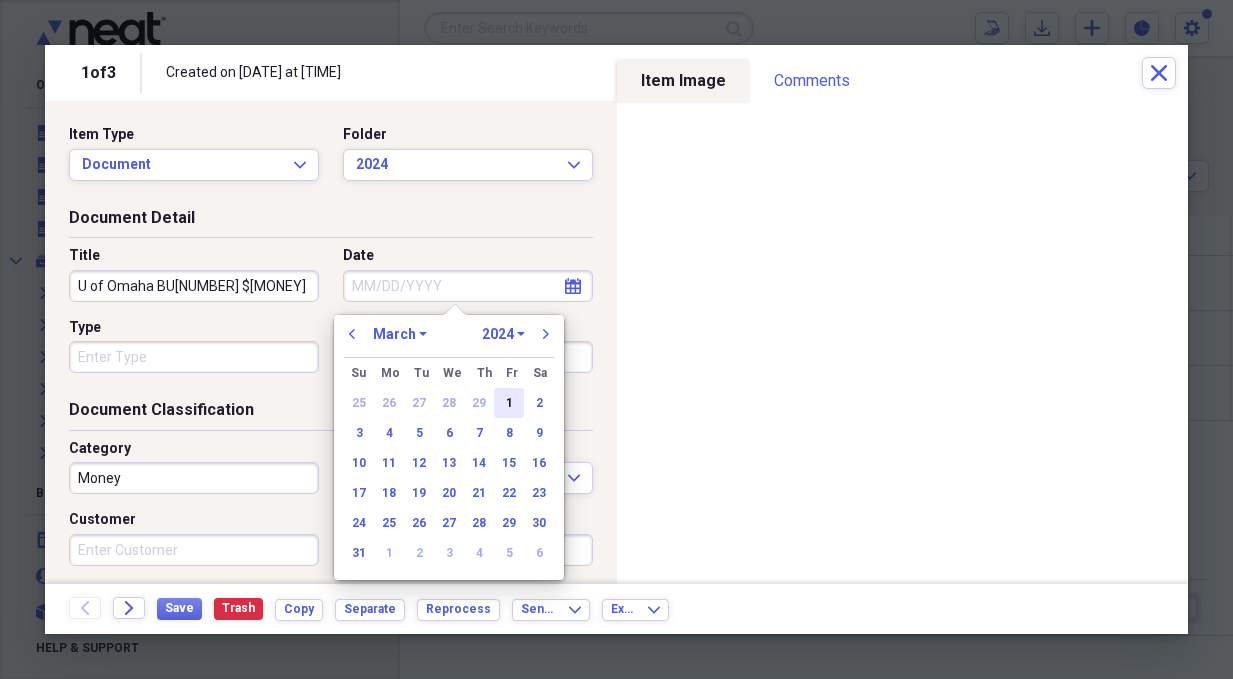 click on "1" at bounding box center (509, 403) 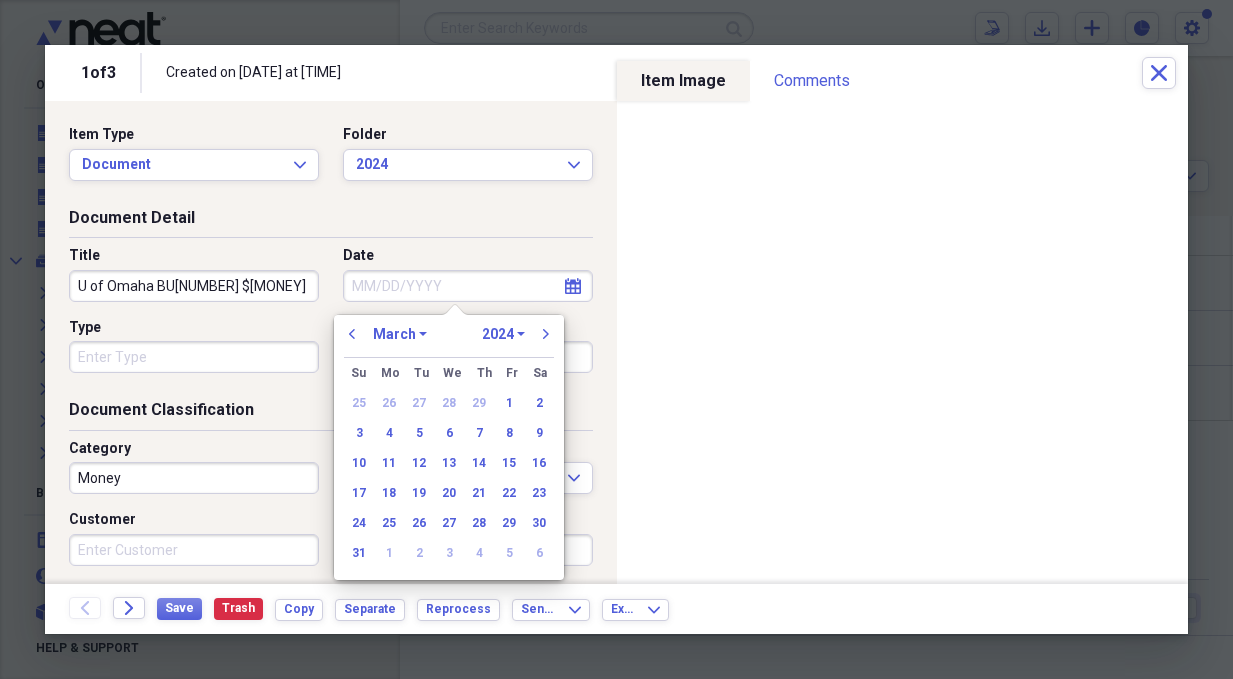 type on "[DATE]" 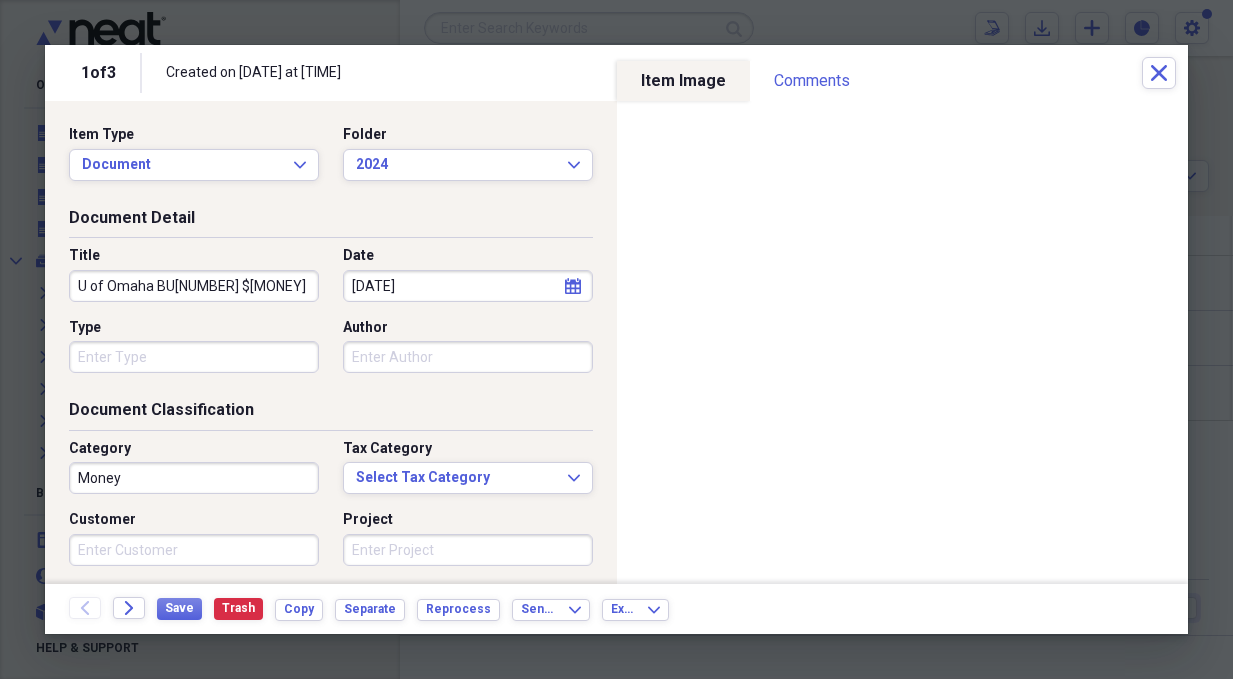 click on "Type" at bounding box center [194, 357] 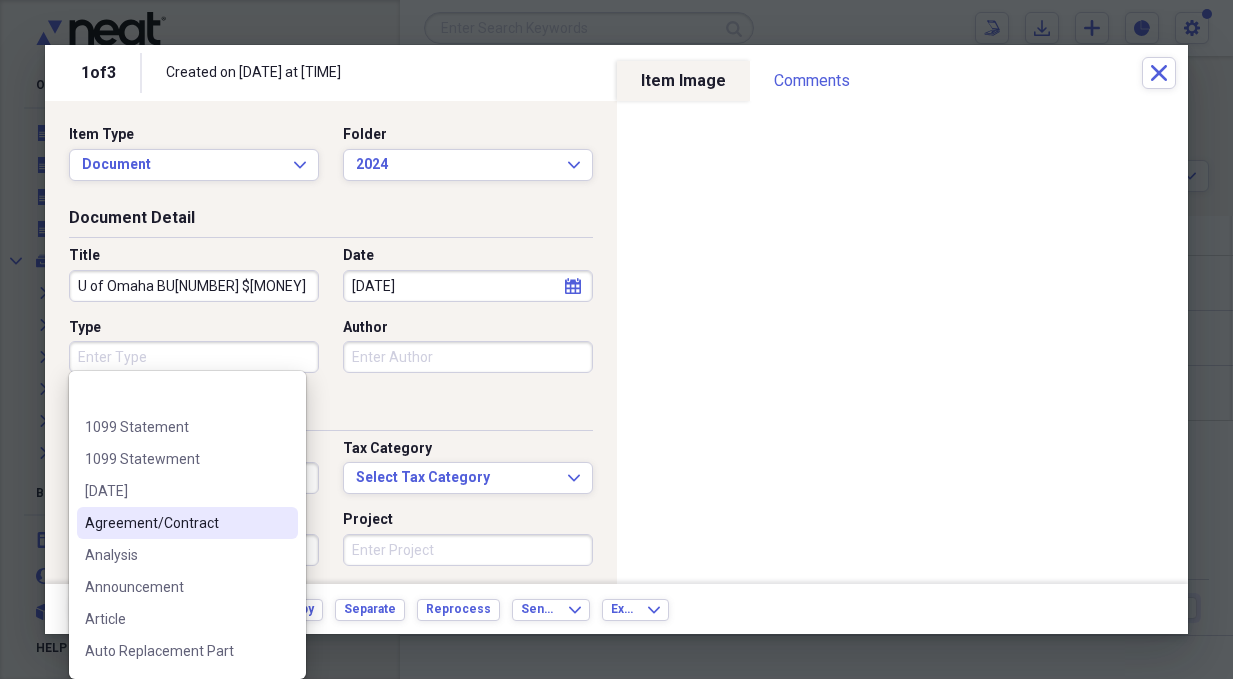 click on "Agreement/Contract" at bounding box center (175, 523) 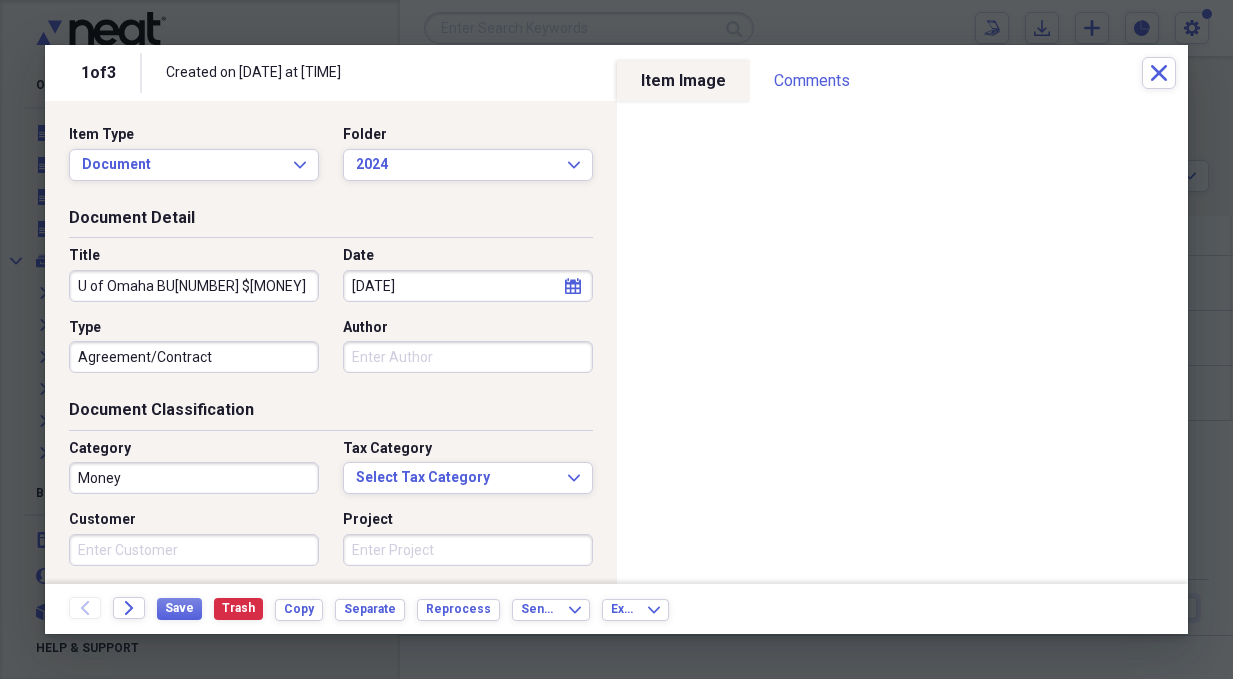 click on "Money" at bounding box center [194, 478] 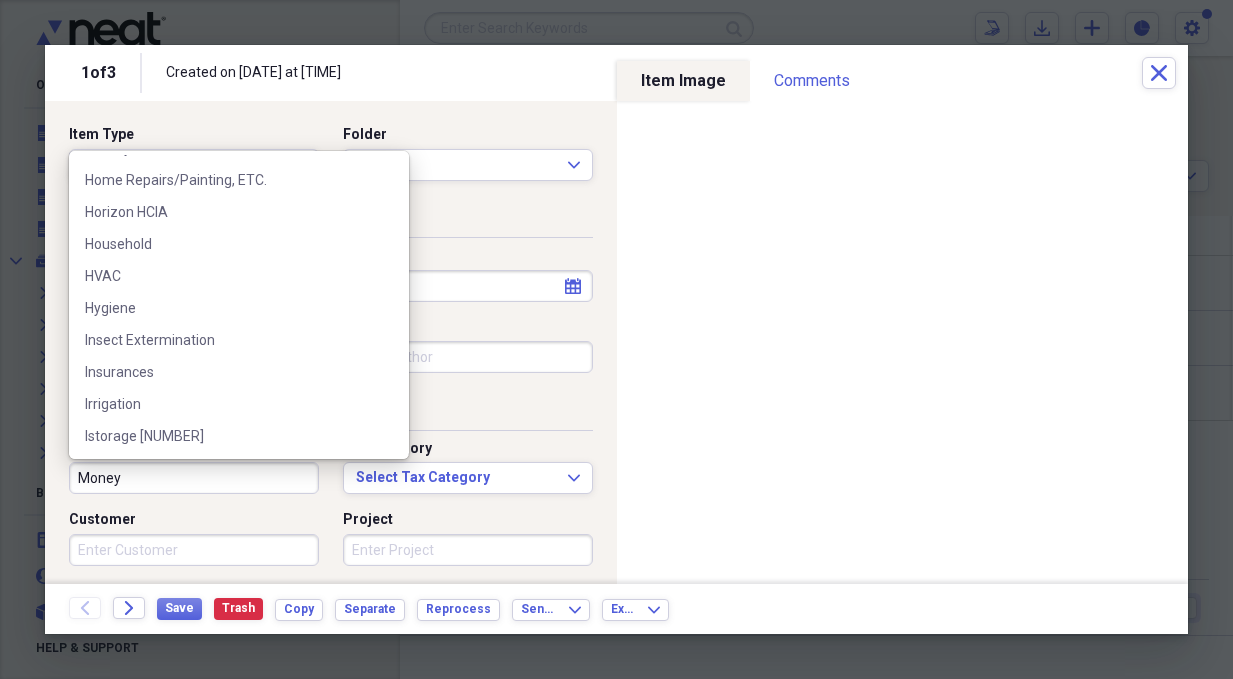 scroll, scrollTop: 2800, scrollLeft: 0, axis: vertical 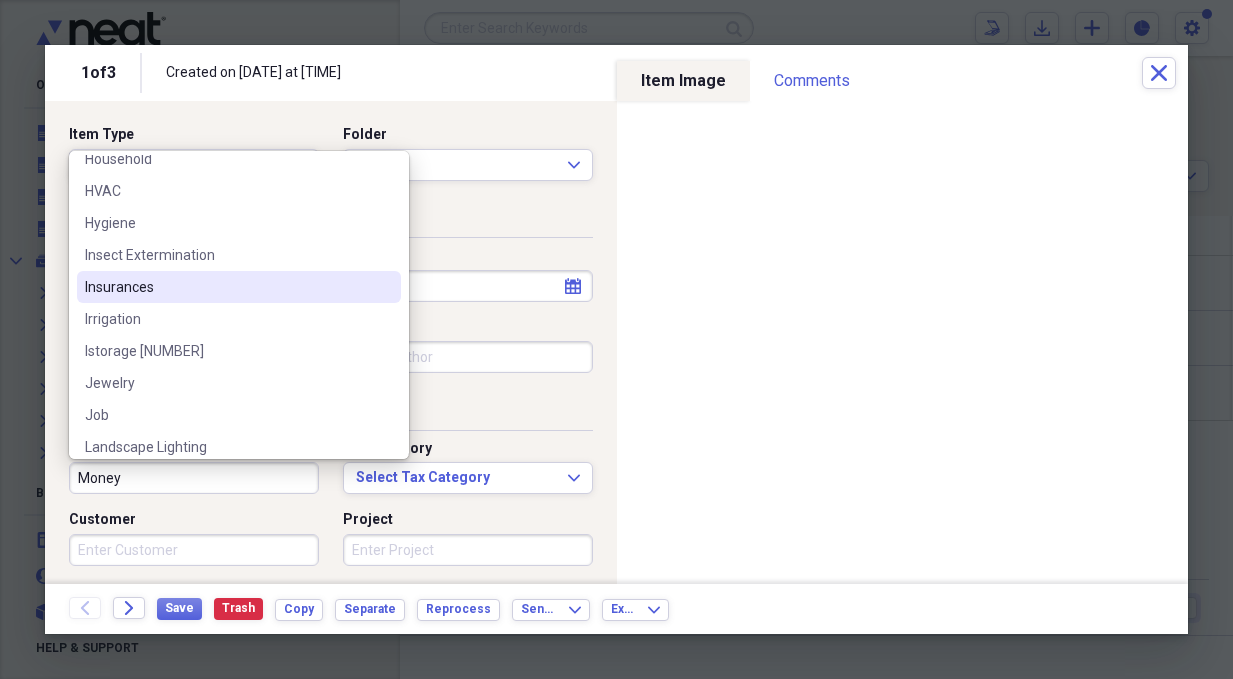 click on "Insurances" at bounding box center (227, 287) 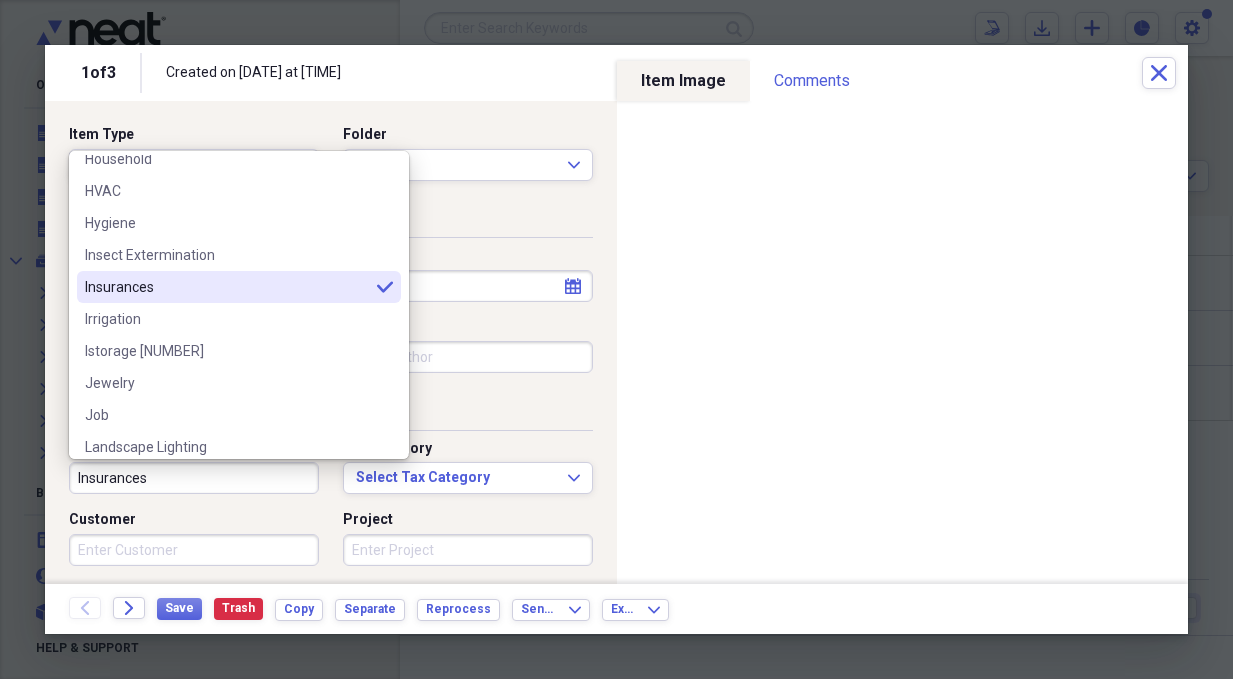 type on "Insurances" 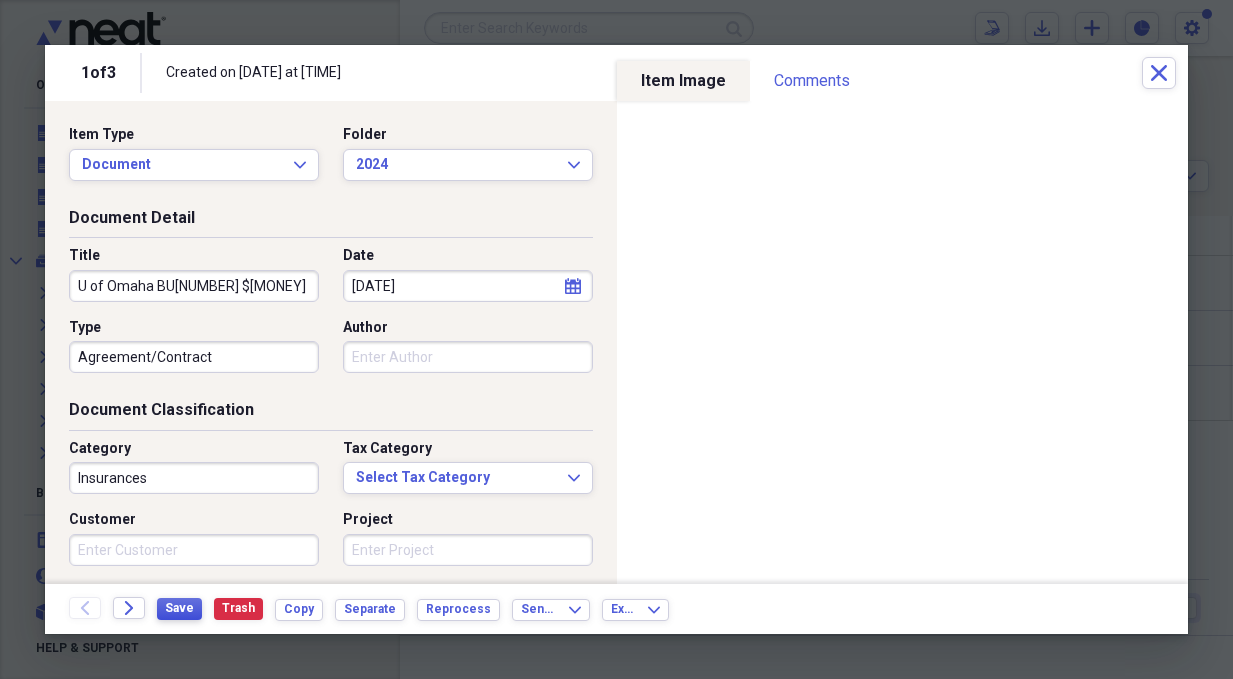 click on "Save" at bounding box center [179, 609] 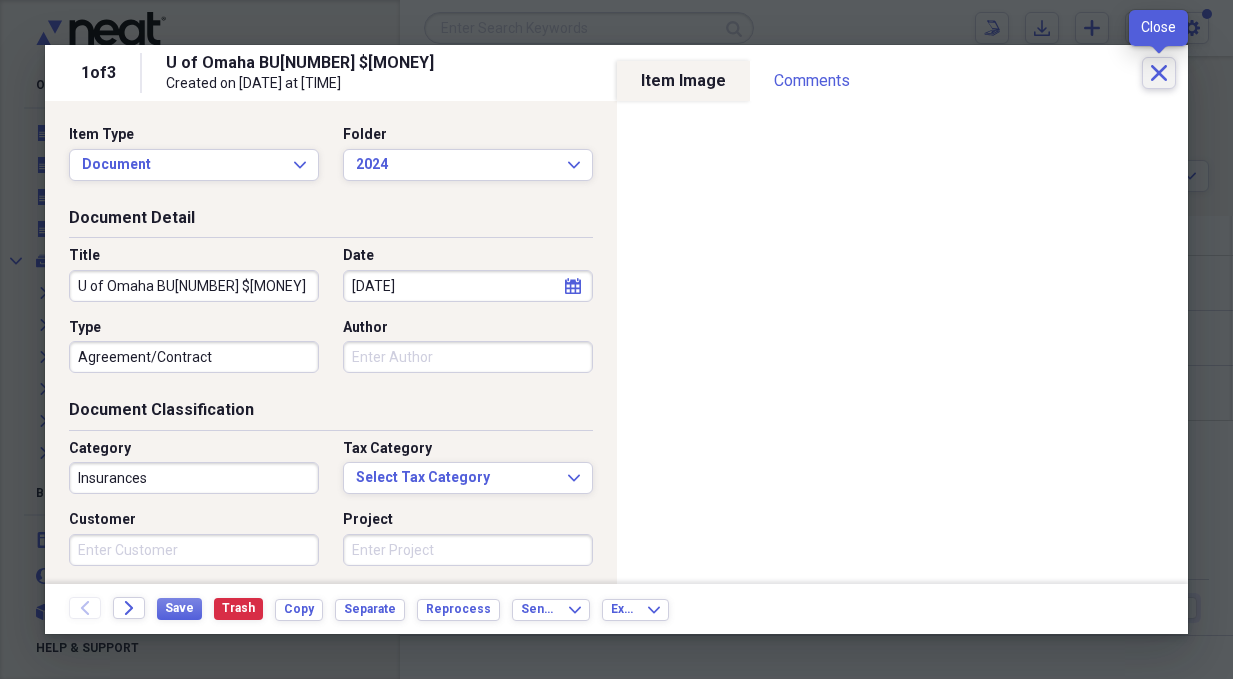 click on "Close" 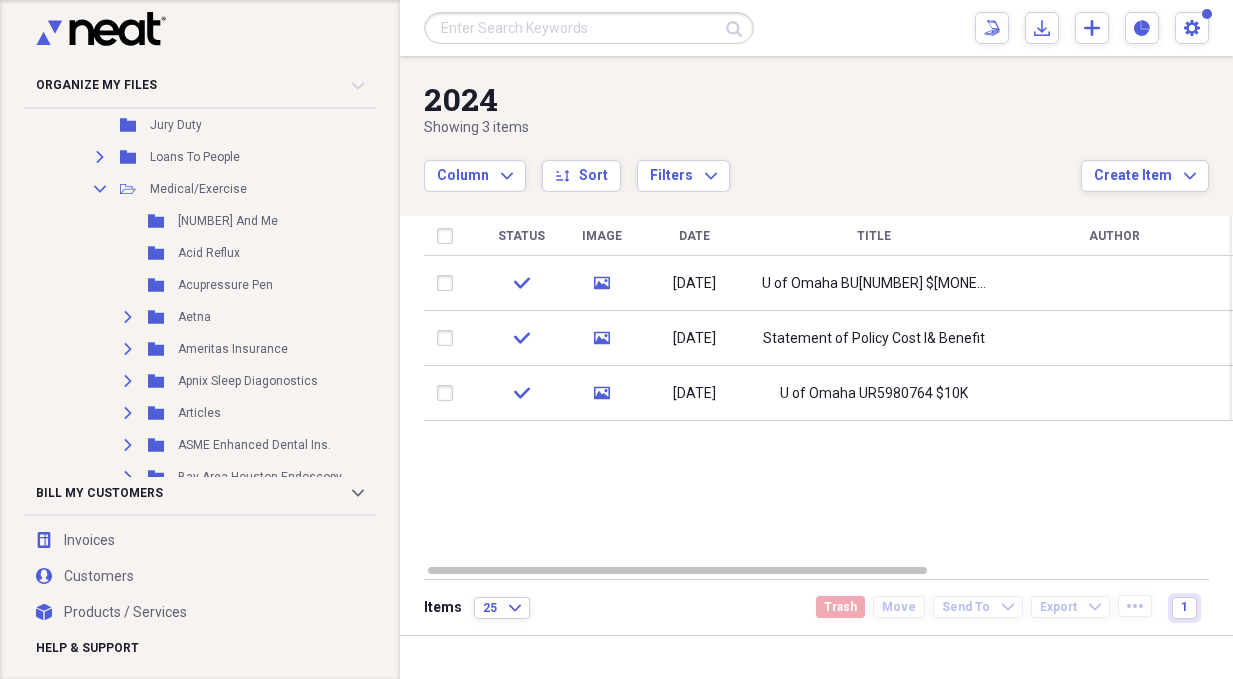 scroll, scrollTop: 2000, scrollLeft: 0, axis: vertical 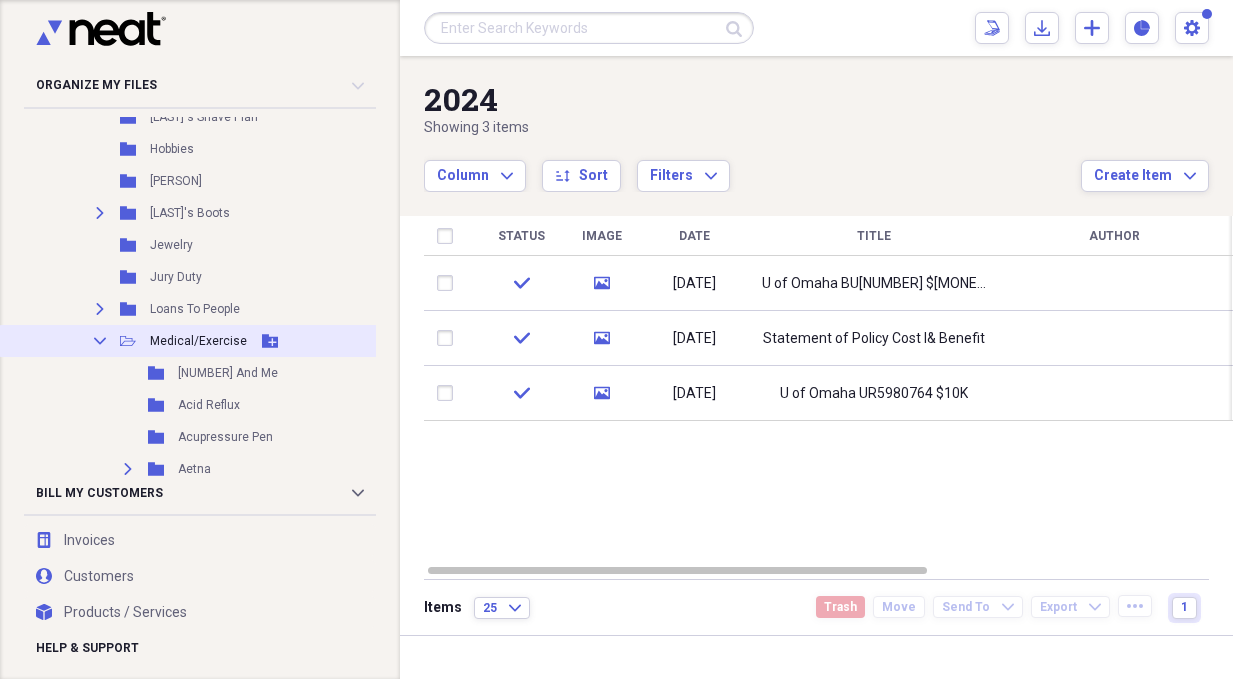 click on "Collapse" 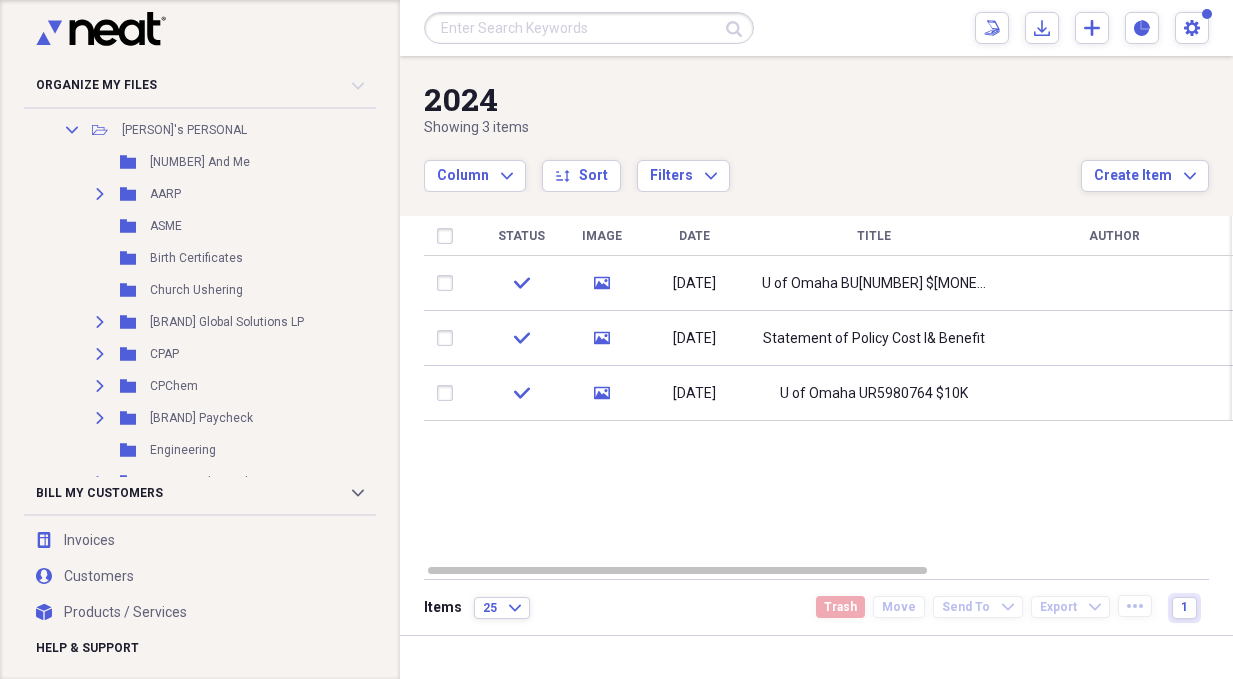 scroll, scrollTop: 1400, scrollLeft: 0, axis: vertical 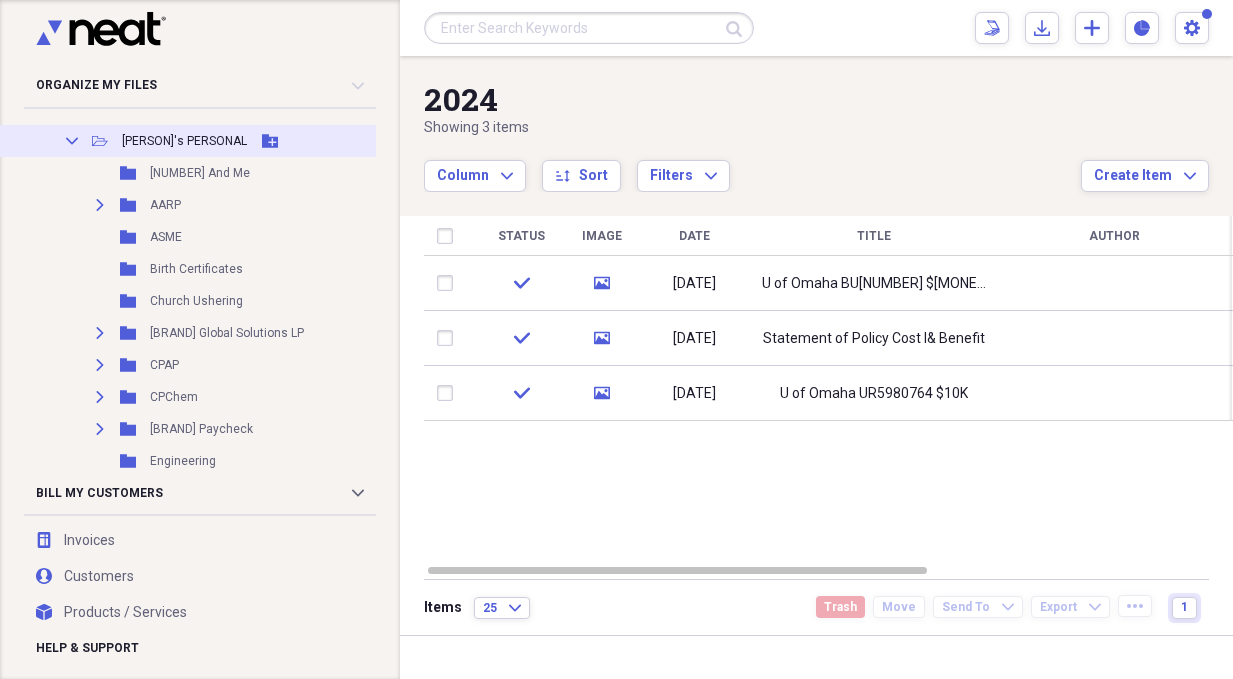 click 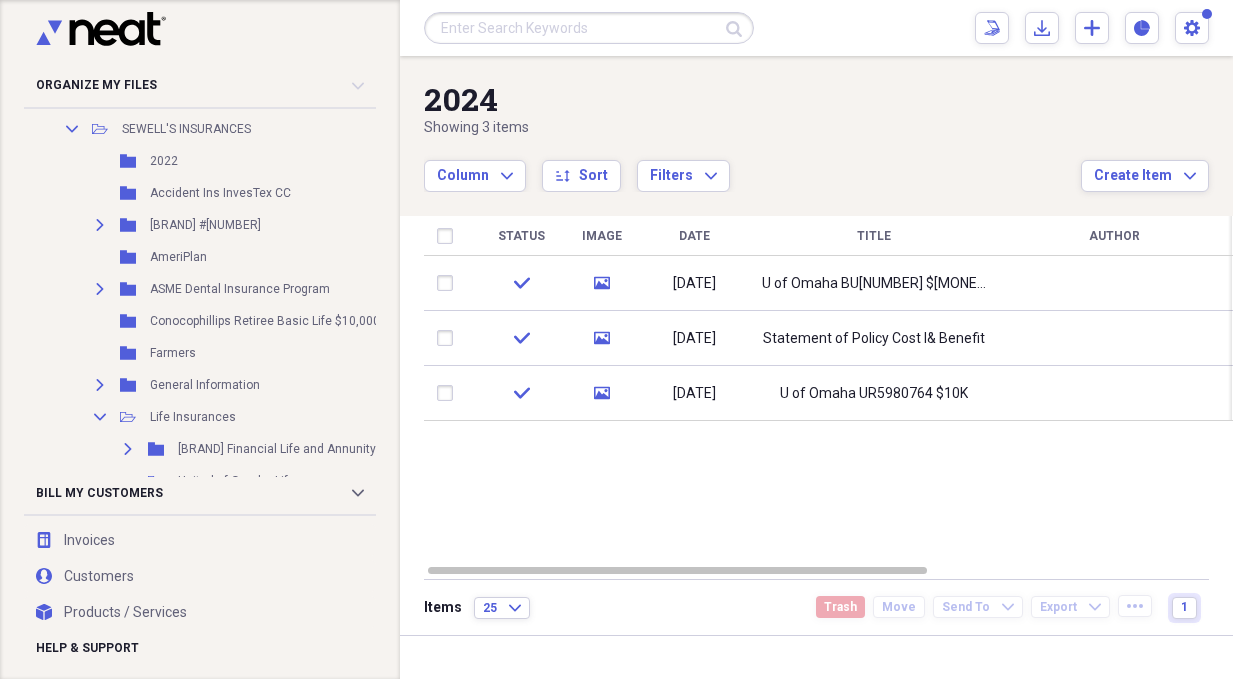 scroll, scrollTop: 1600, scrollLeft: 0, axis: vertical 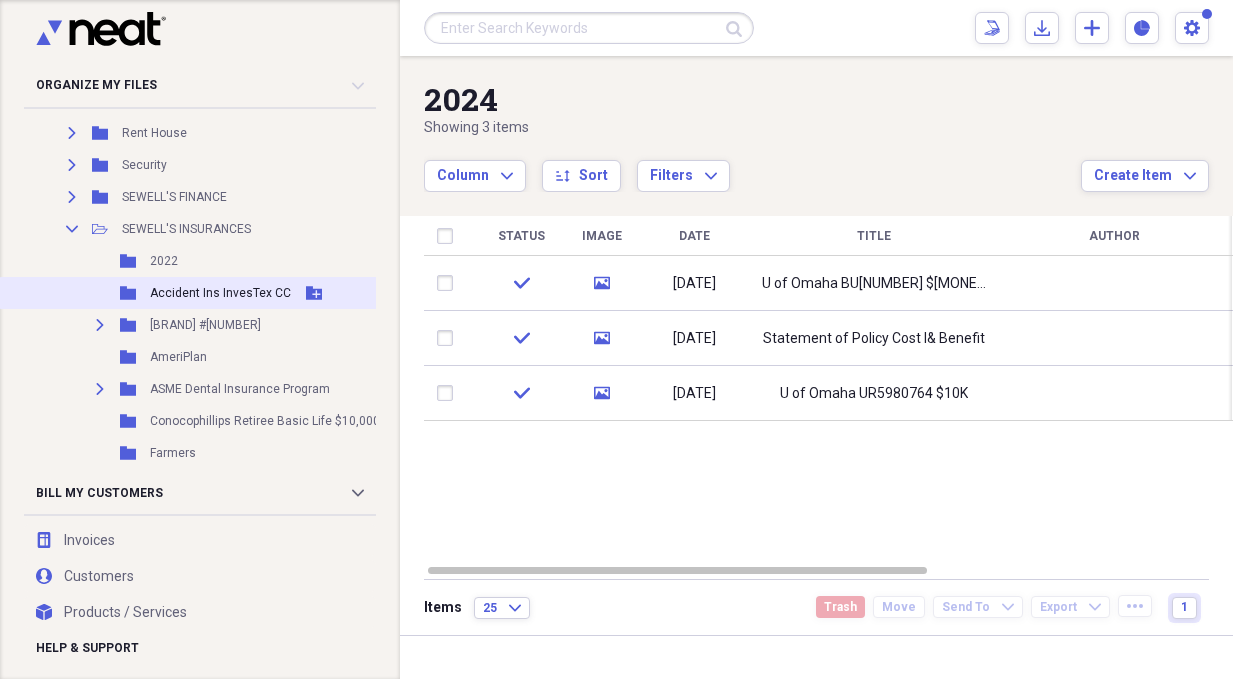 click on "Folder Accident Ins InvesTex CC Add Folder" at bounding box center (248, 293) 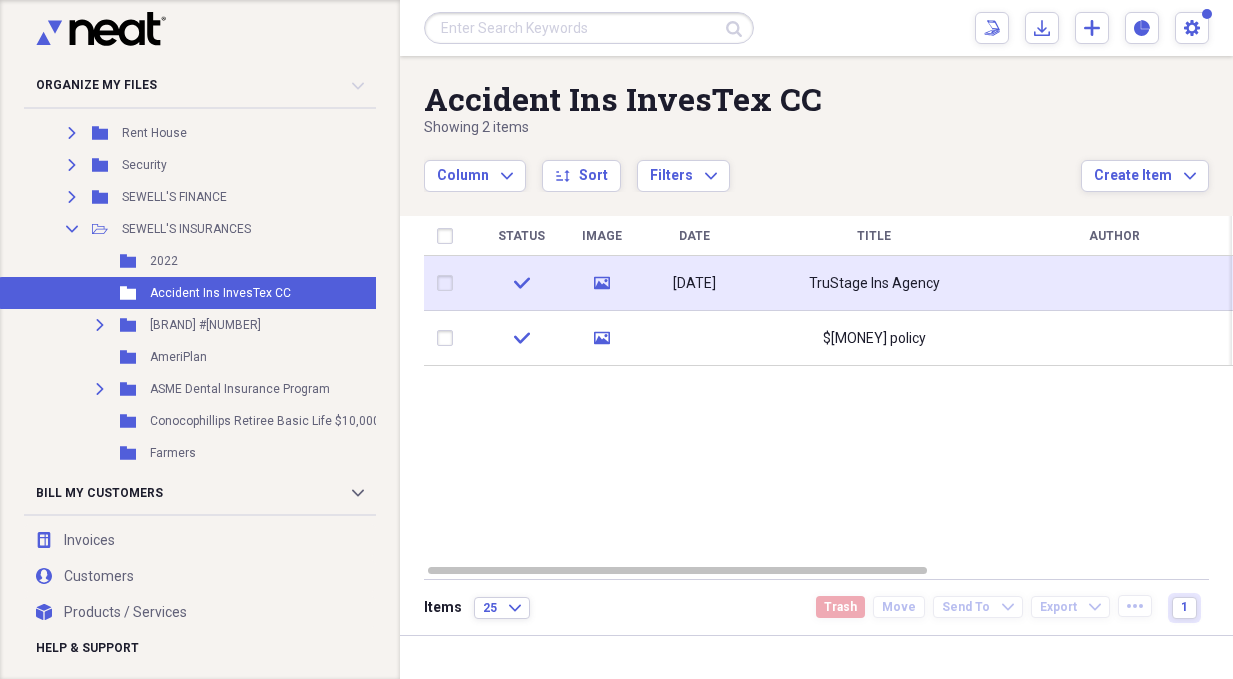 click on "[DATE]" at bounding box center (694, 283) 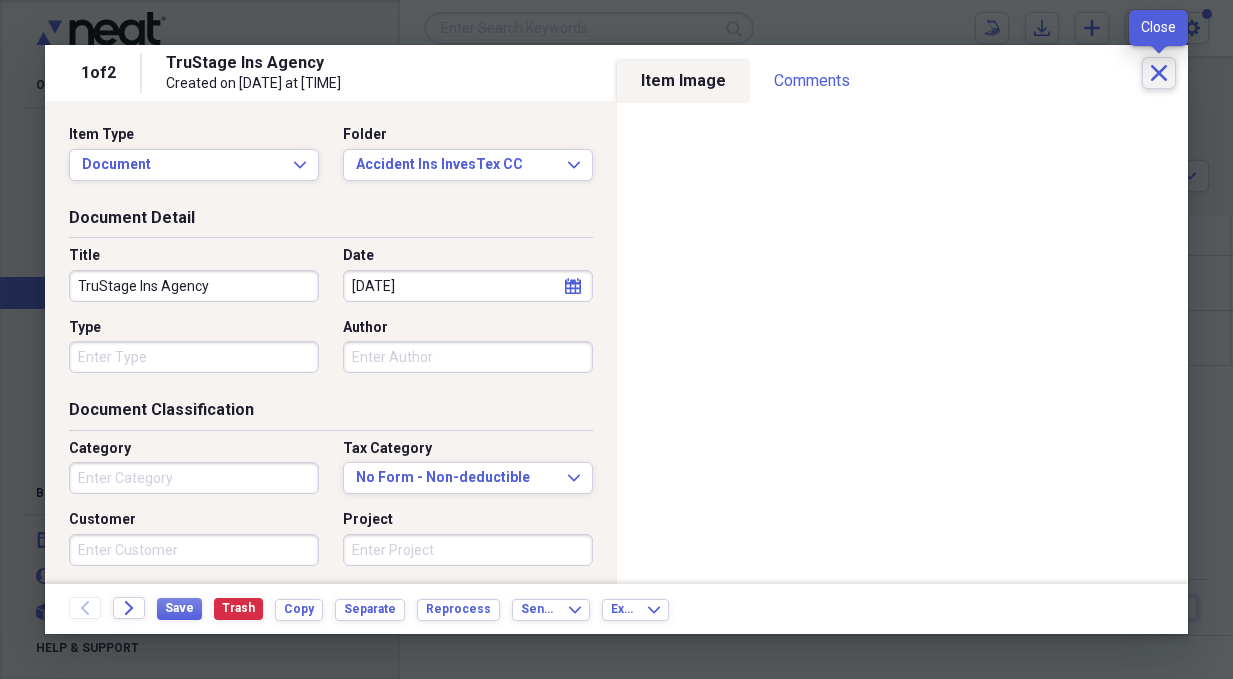 click on "Close" 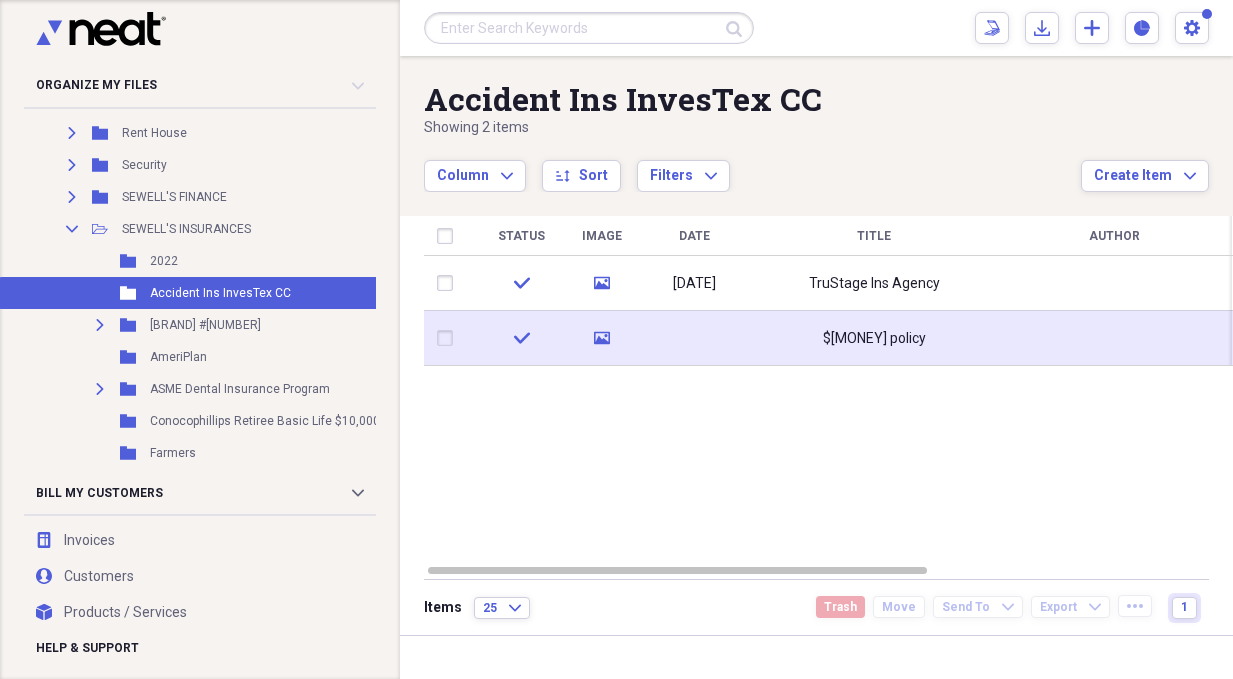 click on "$[MONEY] policy" at bounding box center (874, 338) 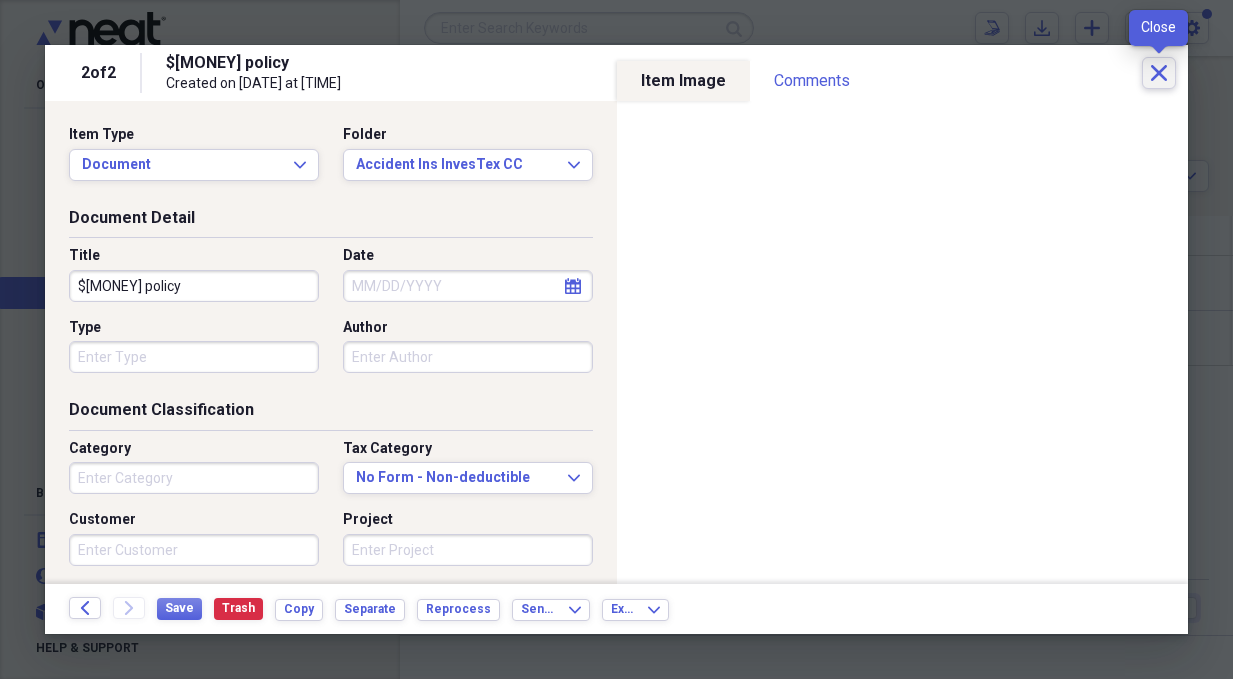 click on "Close" 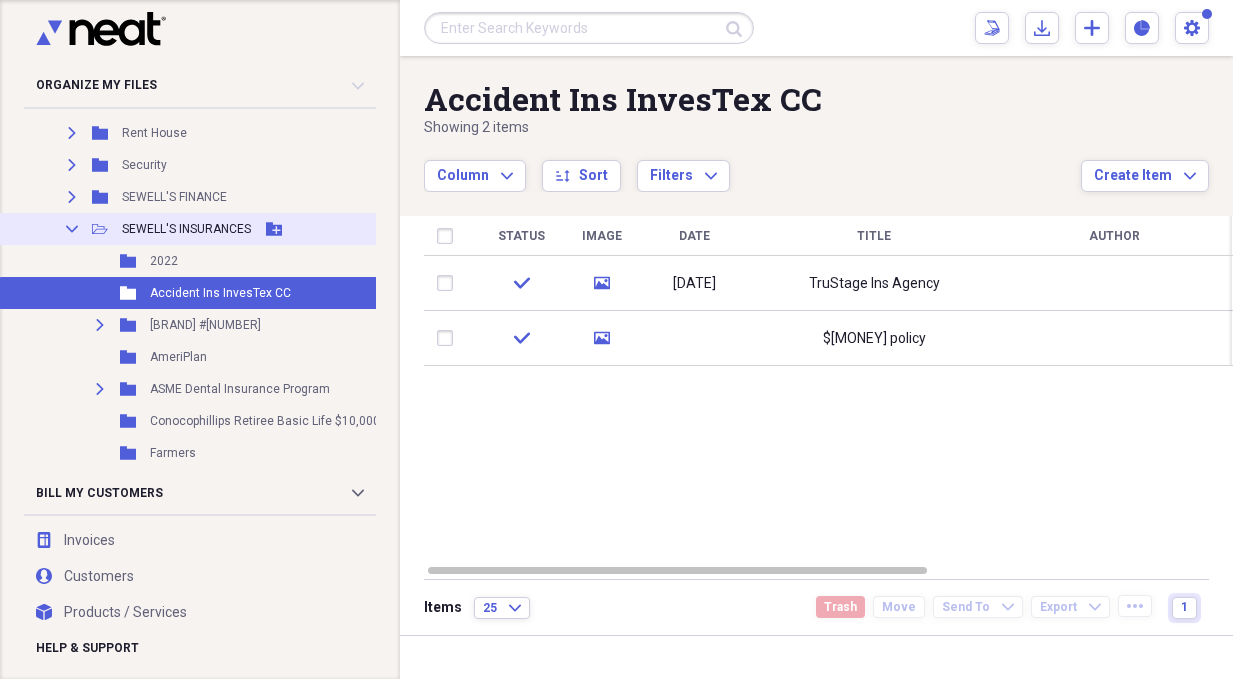 click on "Collapse" 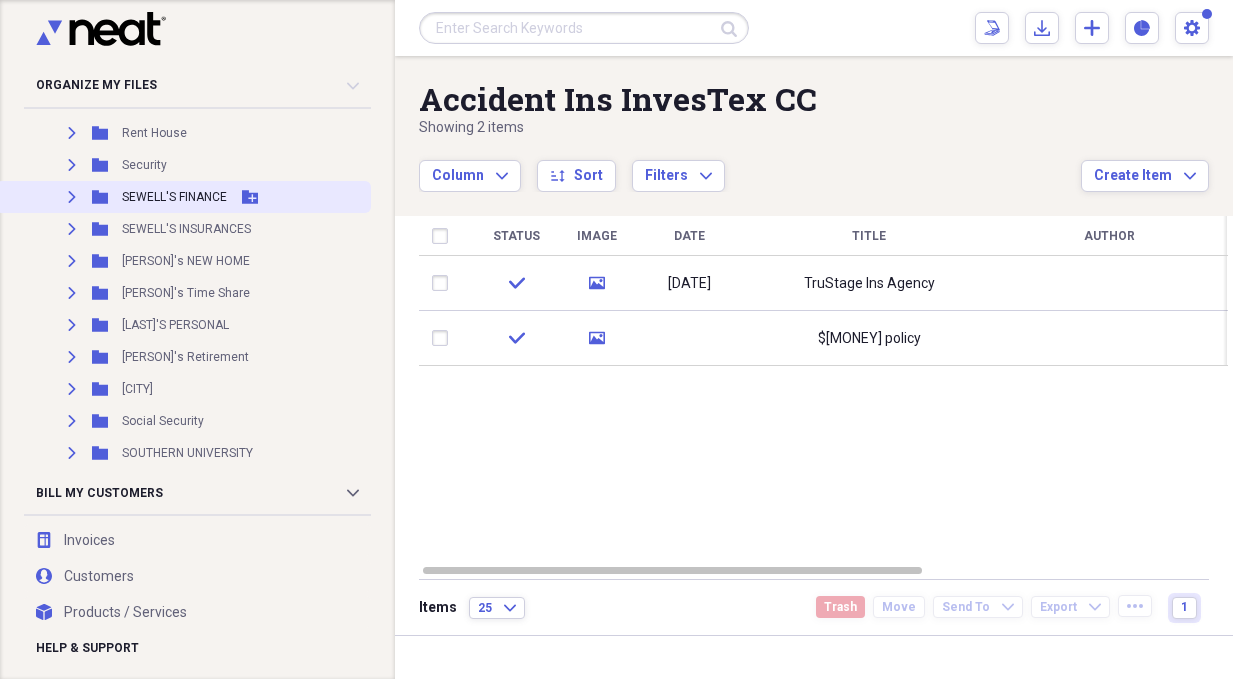 click on "Expand" 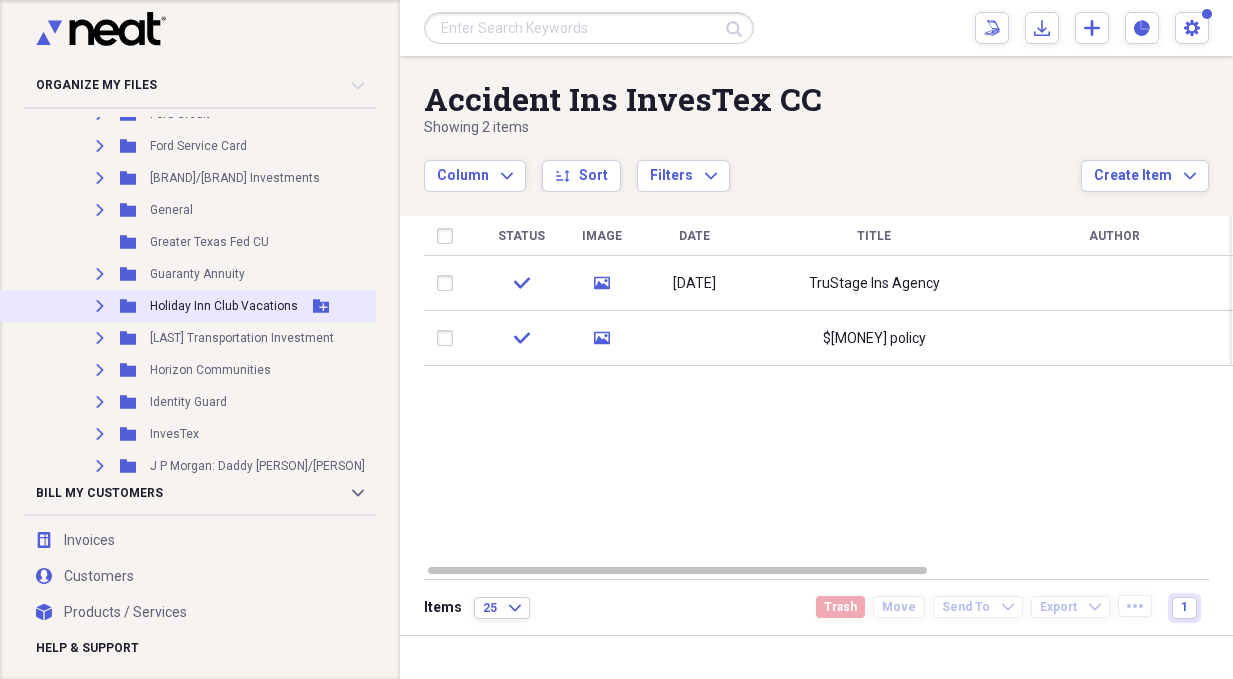 scroll, scrollTop: 2400, scrollLeft: 0, axis: vertical 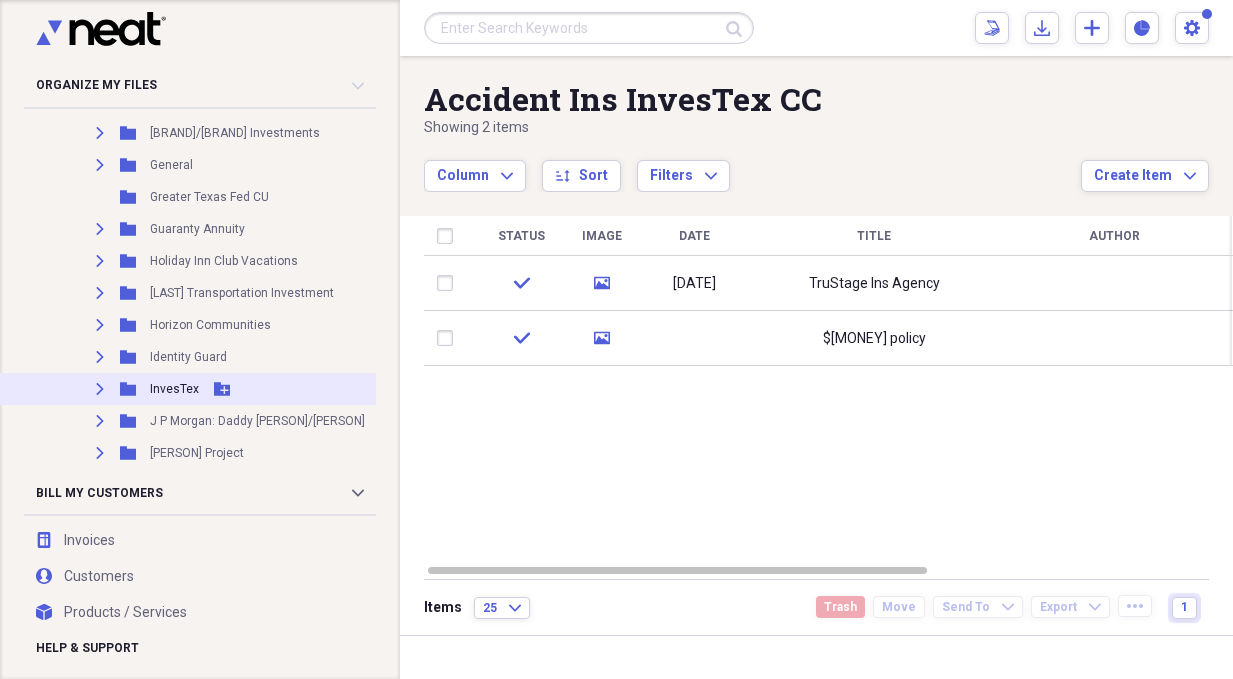 click 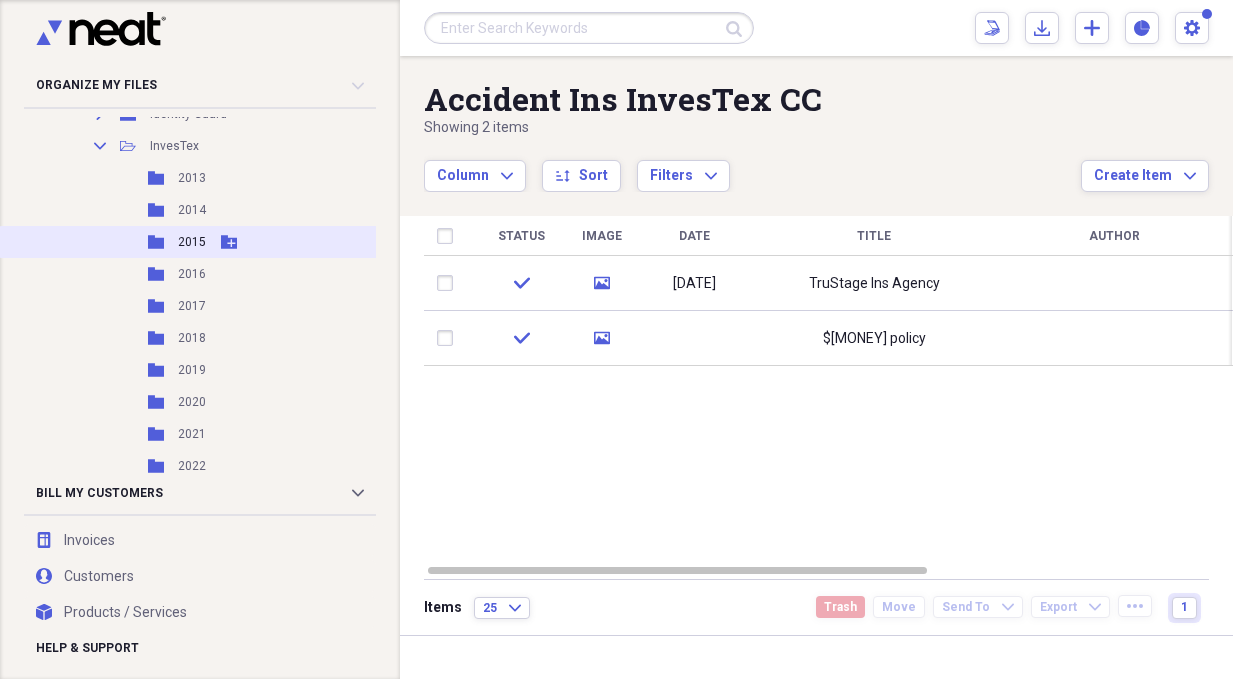 scroll, scrollTop: 2700, scrollLeft: 0, axis: vertical 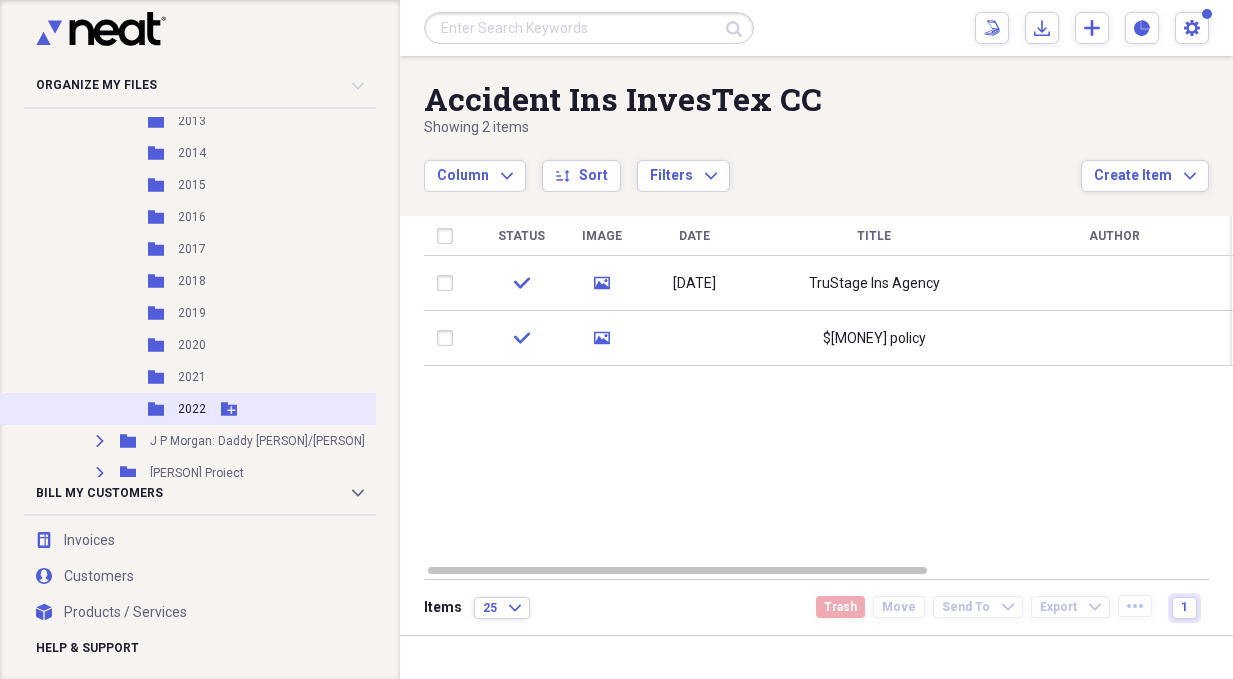 click on "Folder 2022 Add Folder" at bounding box center (213, 409) 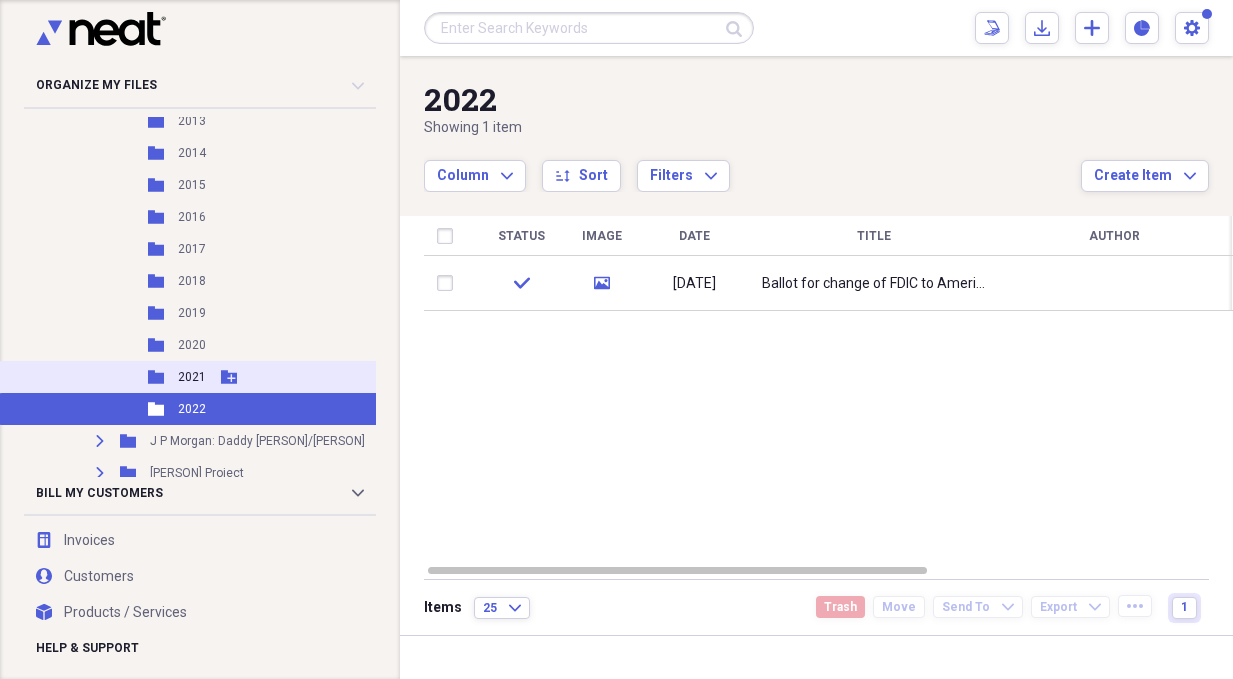 click on "Folder [YEAR] Add Folder" at bounding box center (213, 377) 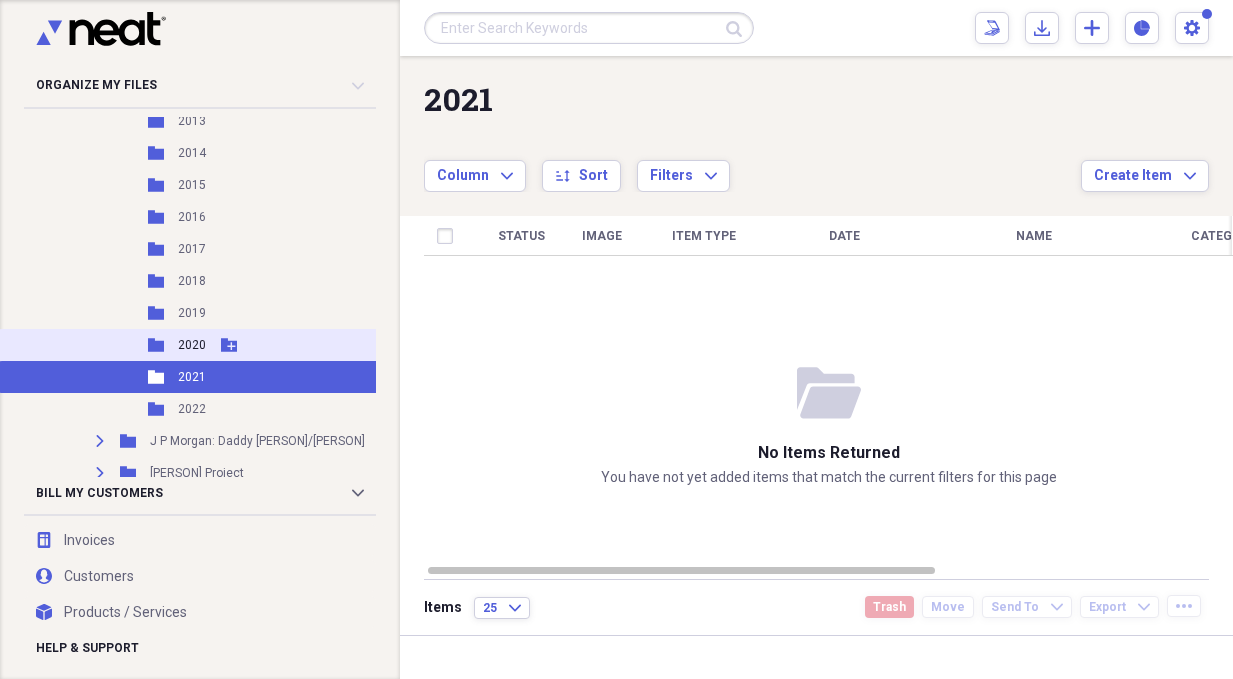 click on "Folder [YEAR] Add Folder" at bounding box center (213, 345) 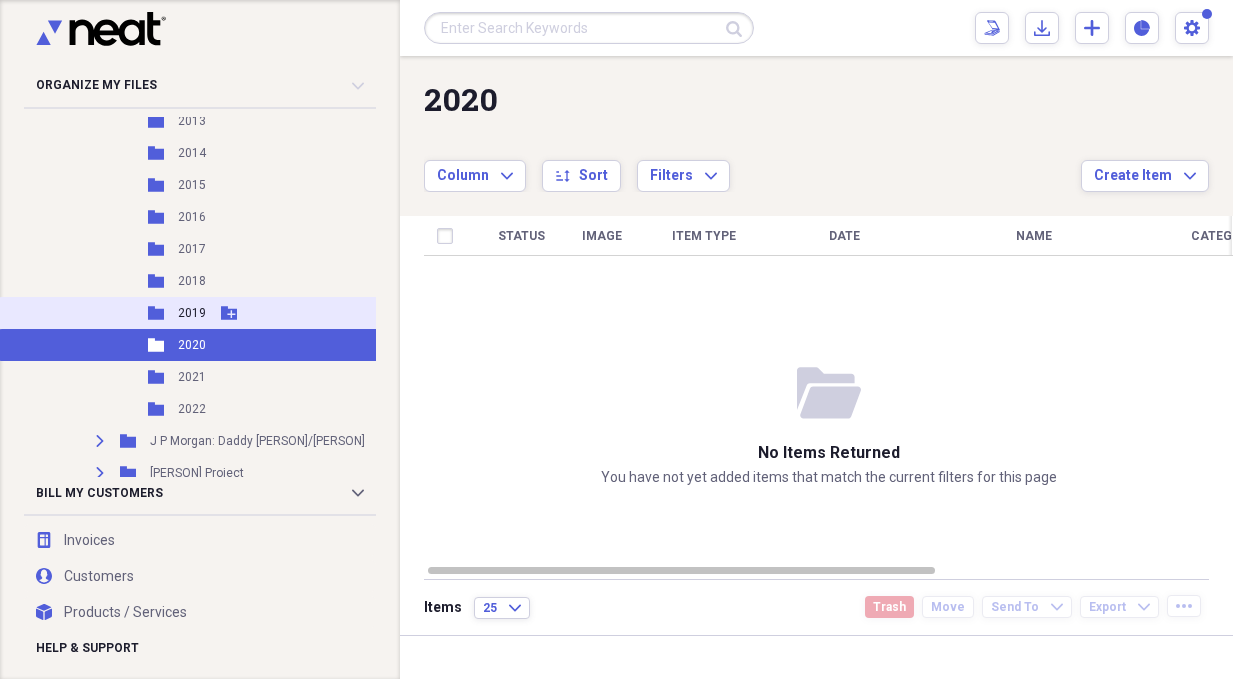 click on "Folder 2019 Add Folder" at bounding box center (213, 313) 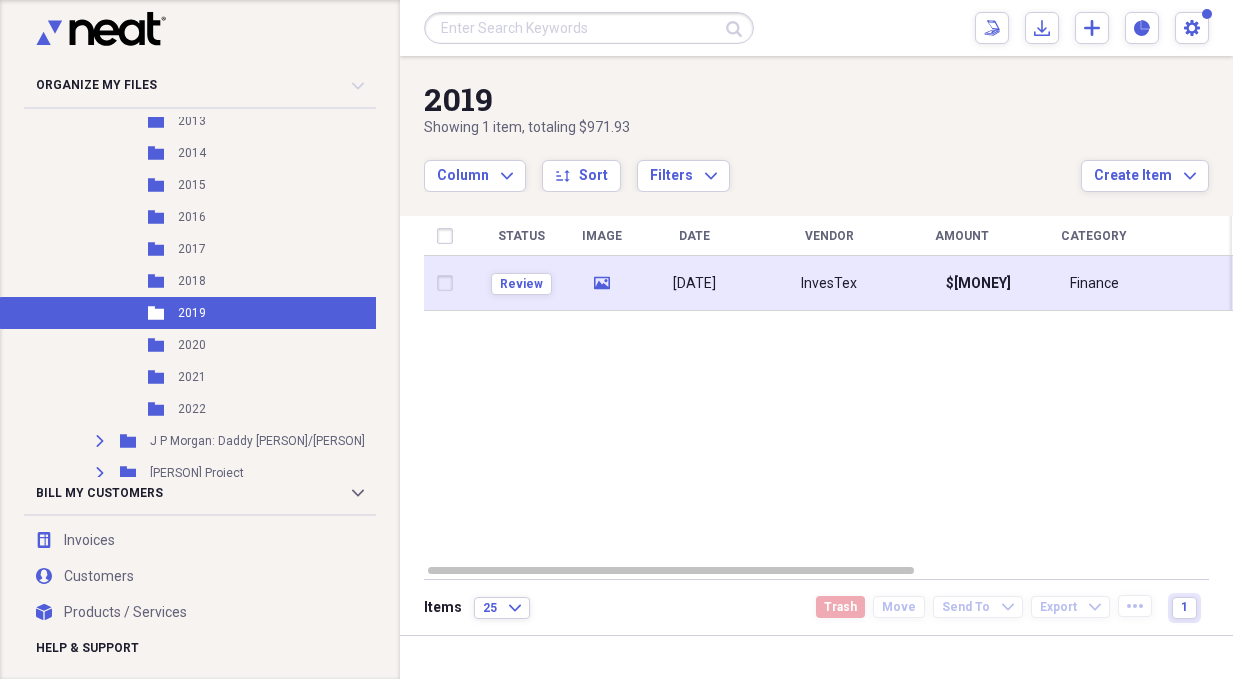 click on "[DATE]" at bounding box center (694, 284) 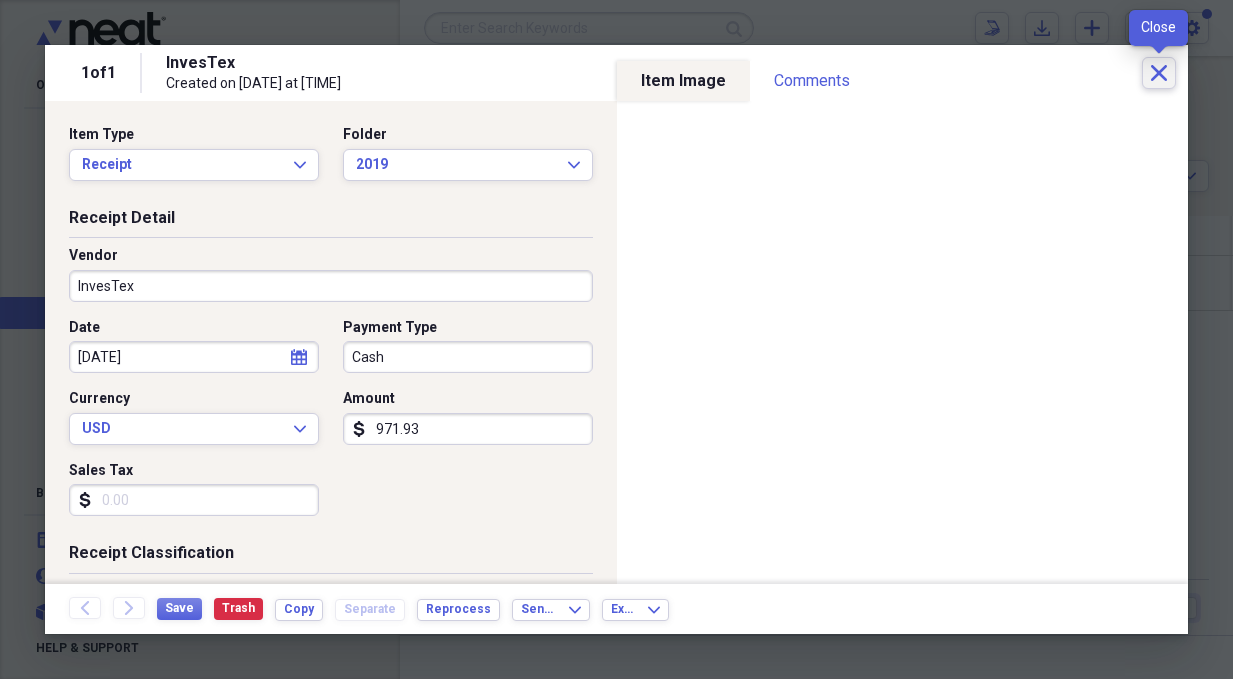 click 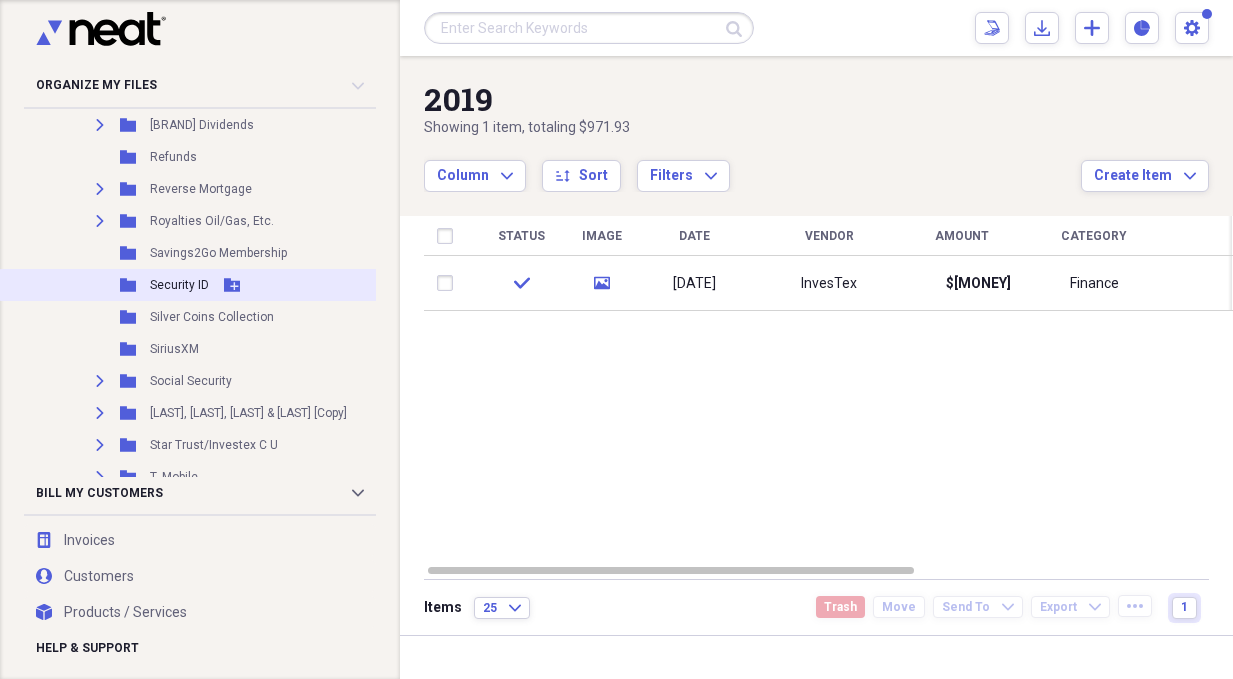 scroll, scrollTop: 3500, scrollLeft: 0, axis: vertical 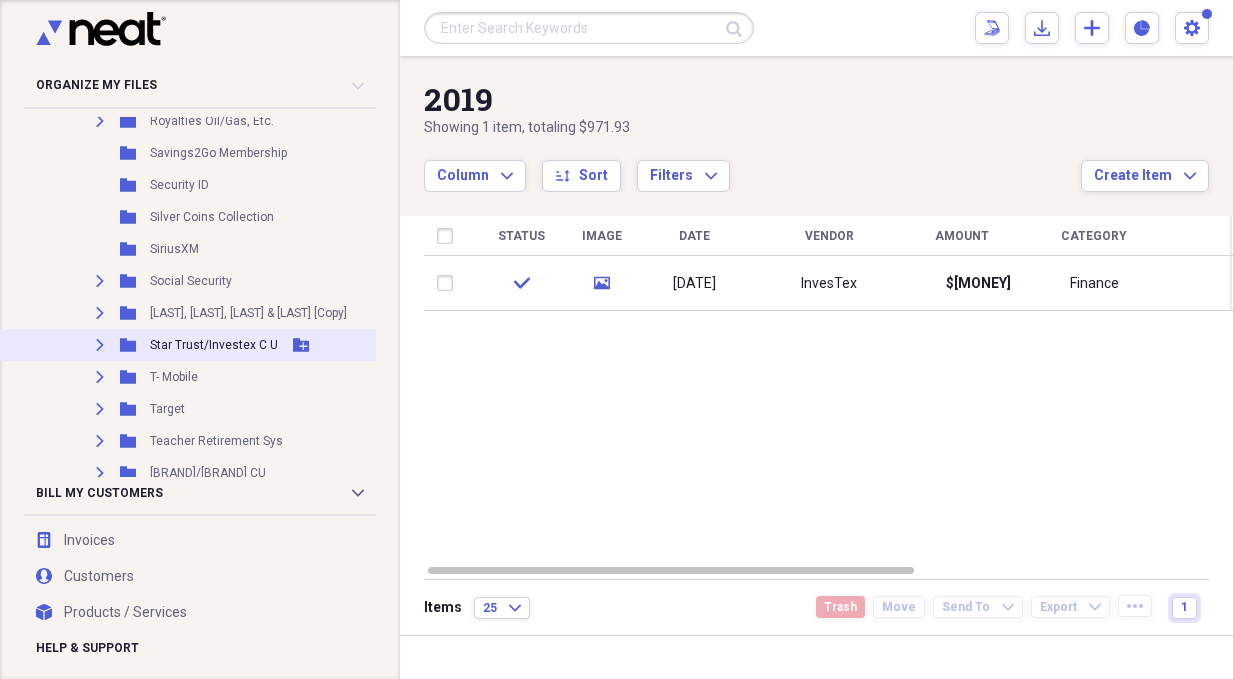 click on "Expand" 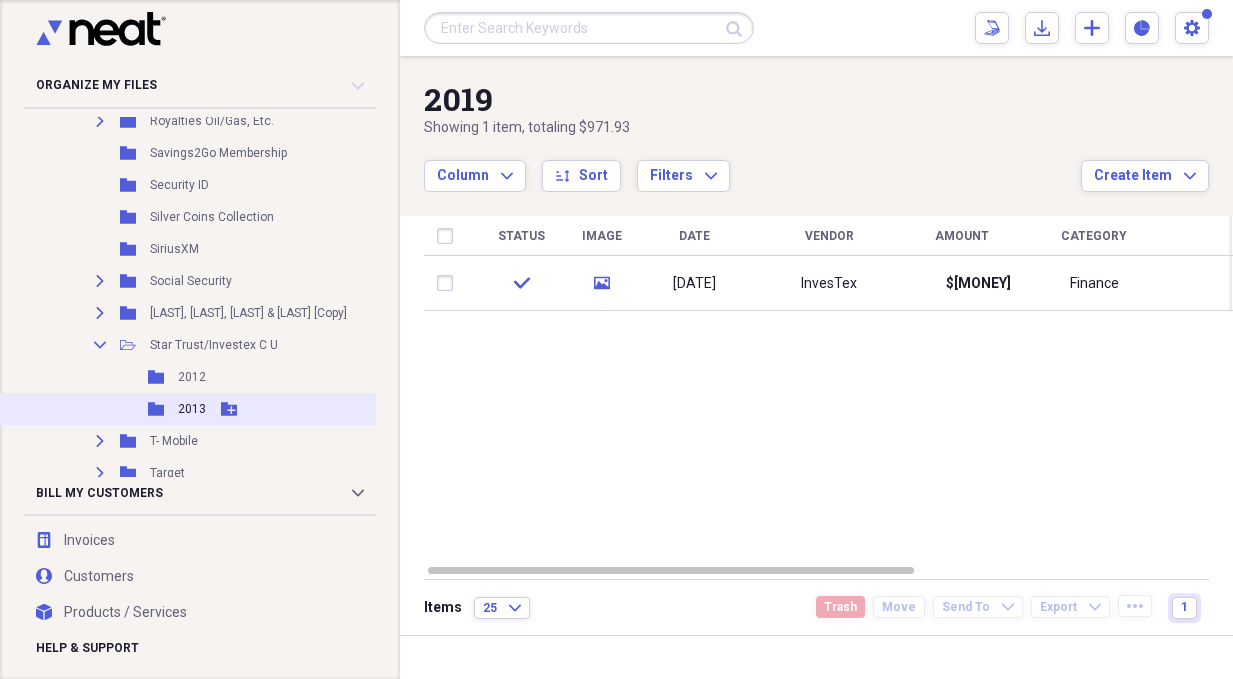 click on "Folder 2013 Add Folder" at bounding box center (213, 409) 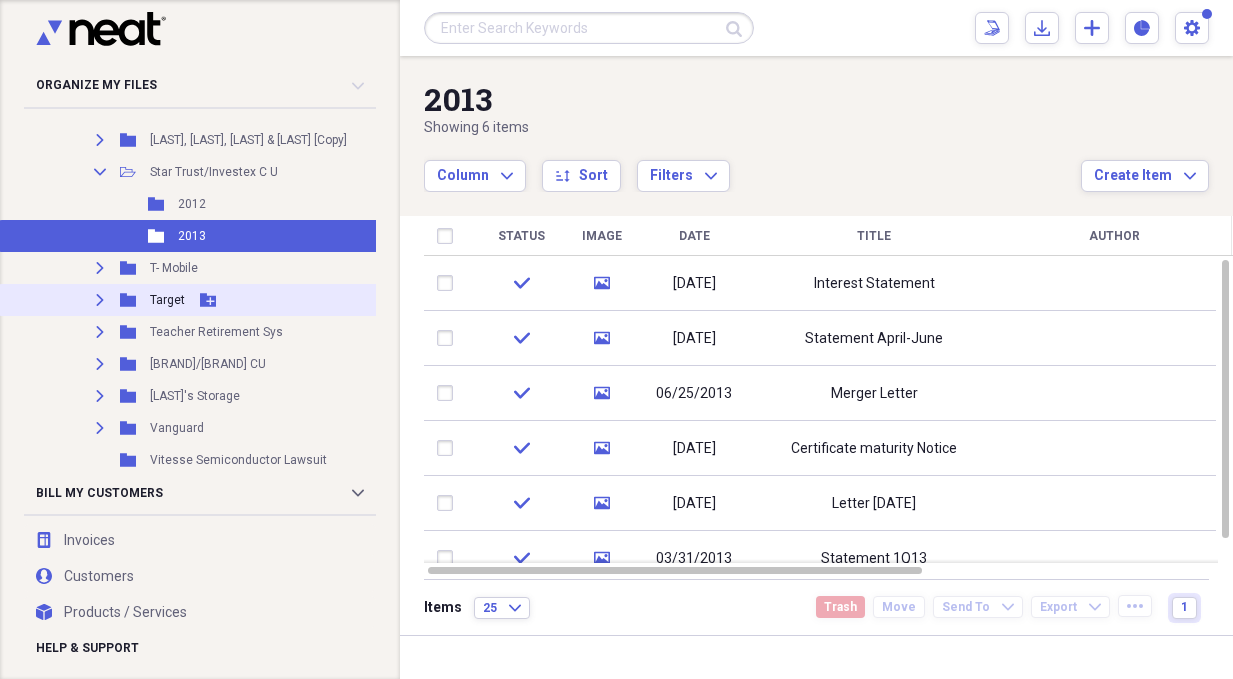 scroll, scrollTop: 3700, scrollLeft: 0, axis: vertical 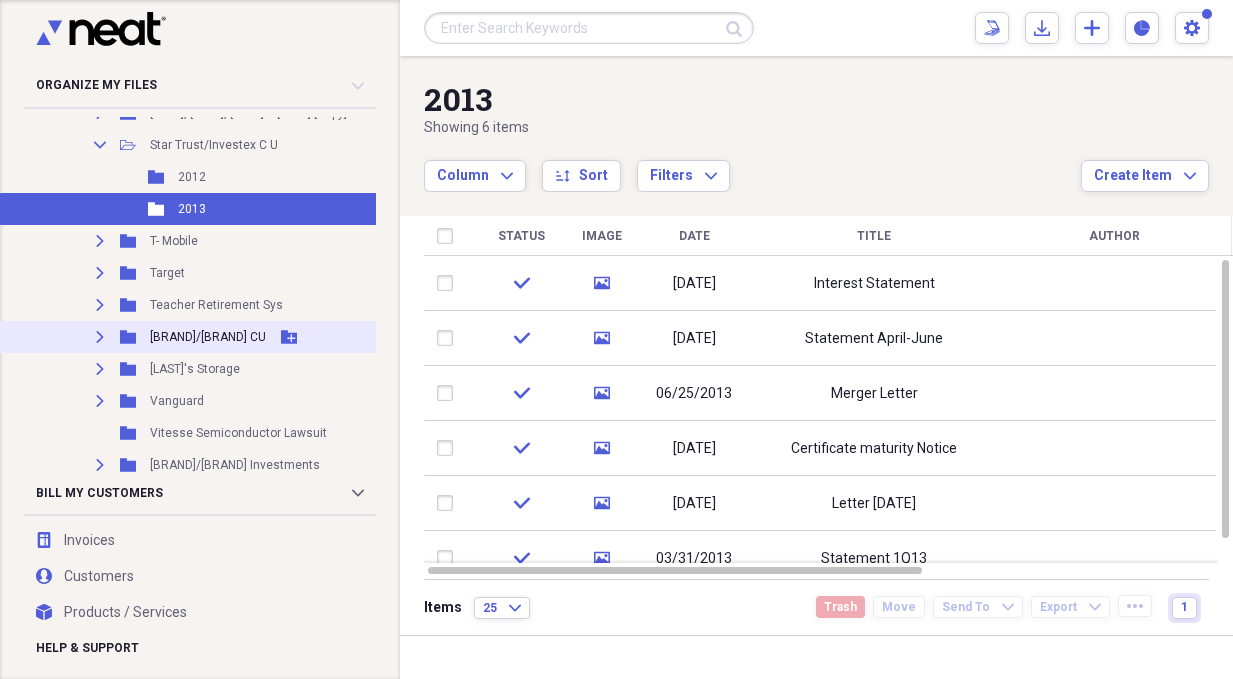click on "Expand" 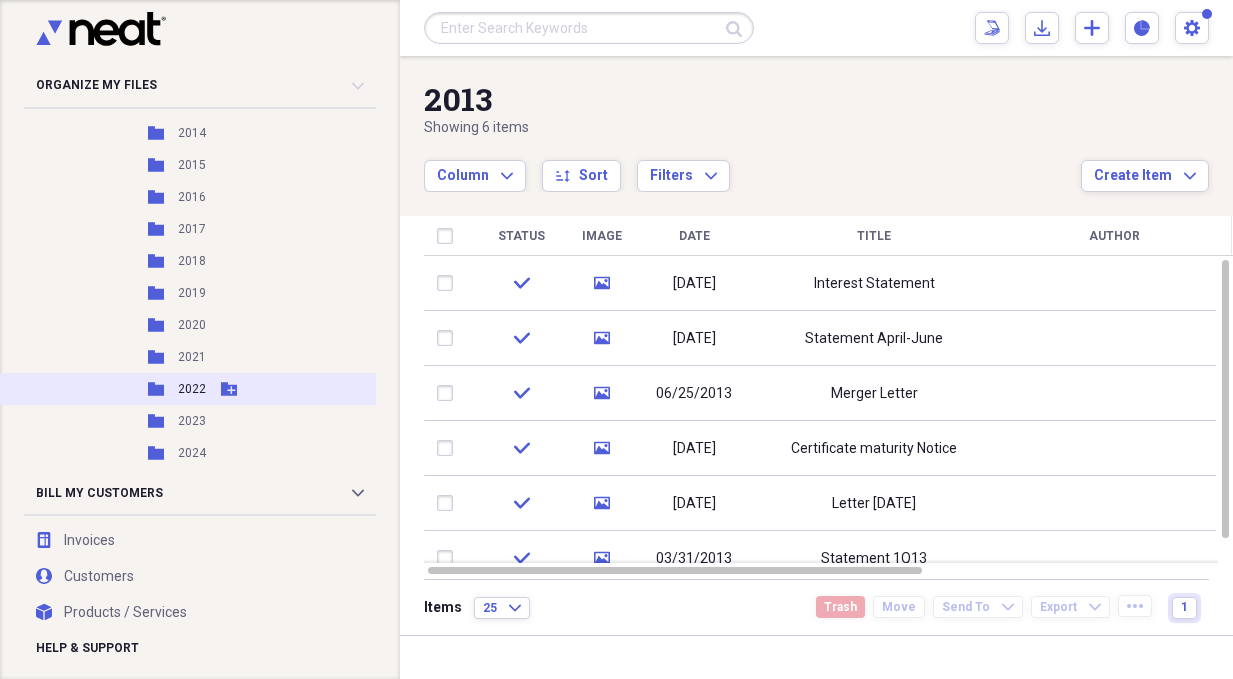 scroll, scrollTop: 4100, scrollLeft: 0, axis: vertical 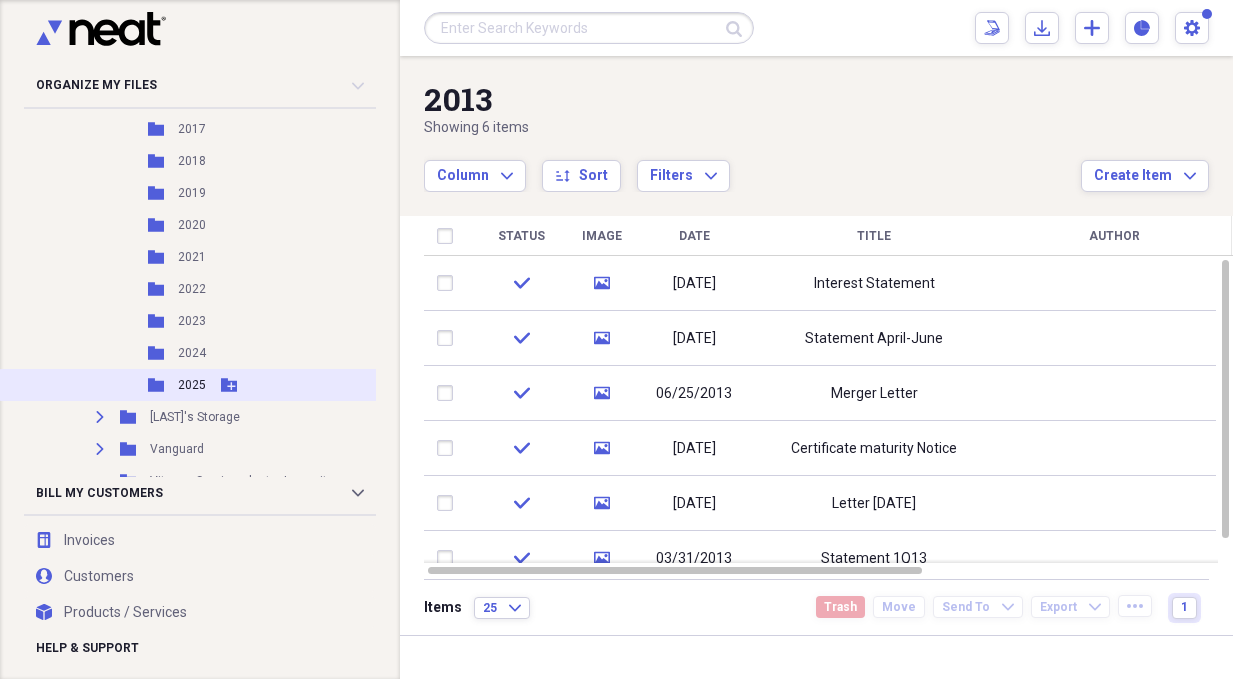 click on "2025" at bounding box center (192, 385) 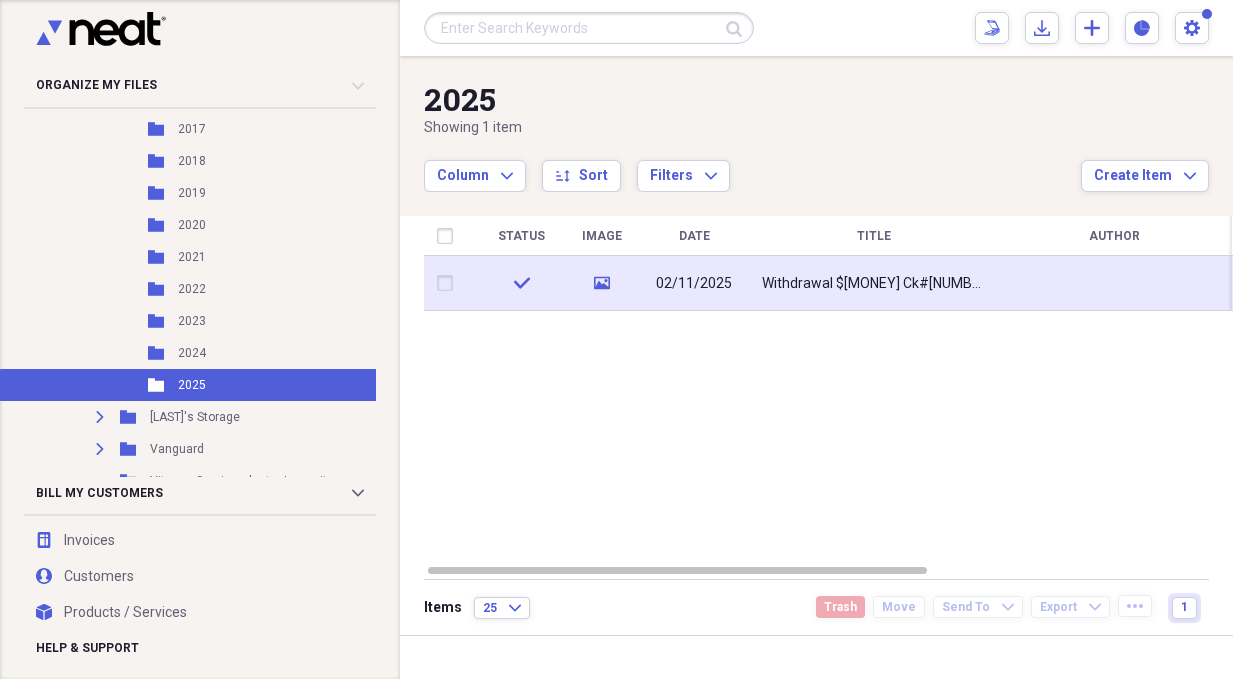 click on "02/11/2025" at bounding box center (694, 284) 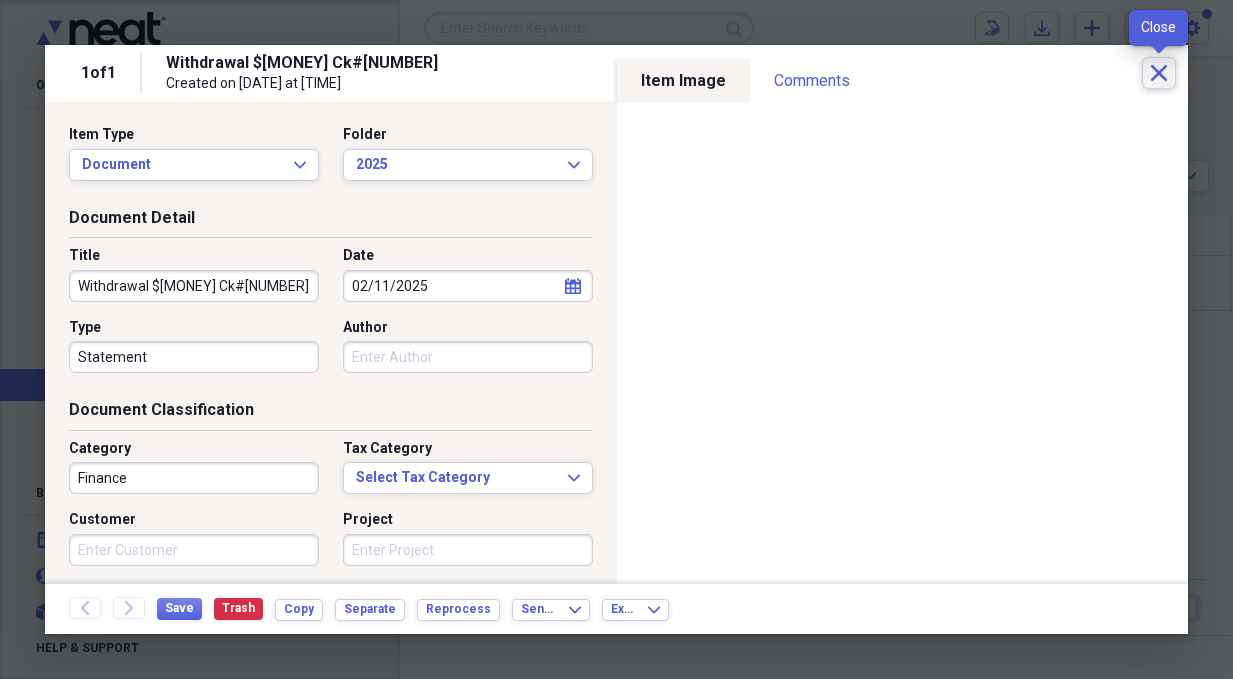 click 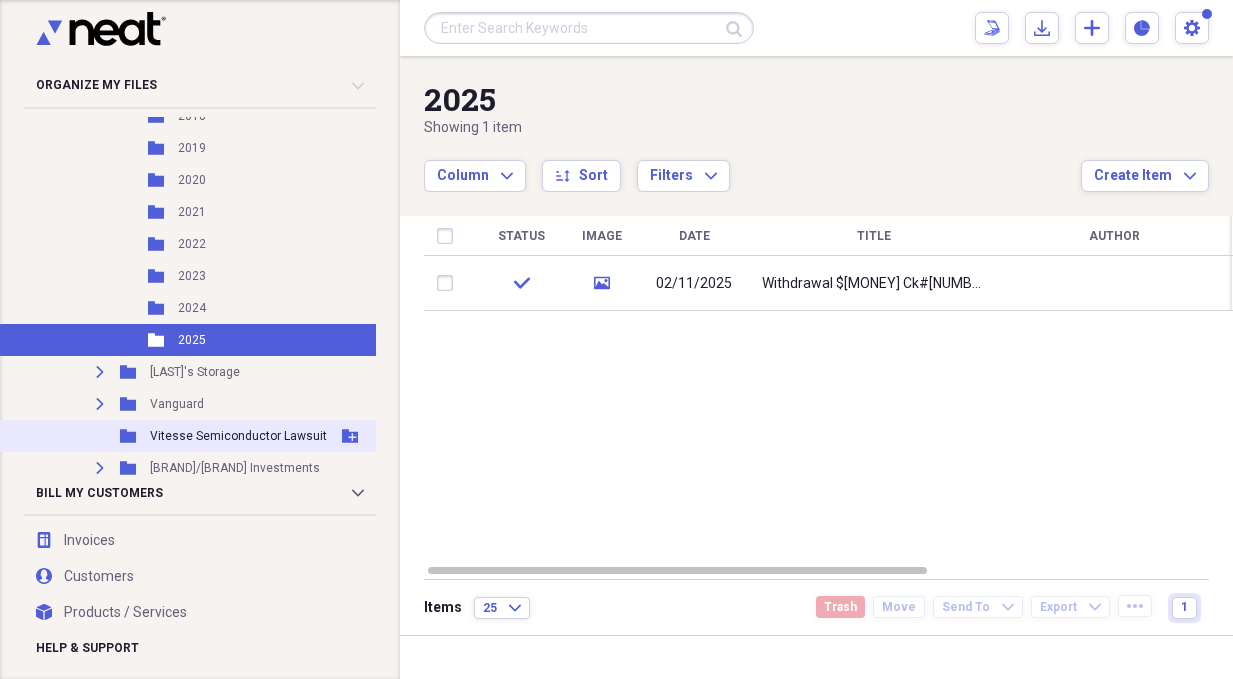 scroll, scrollTop: 4200, scrollLeft: 0, axis: vertical 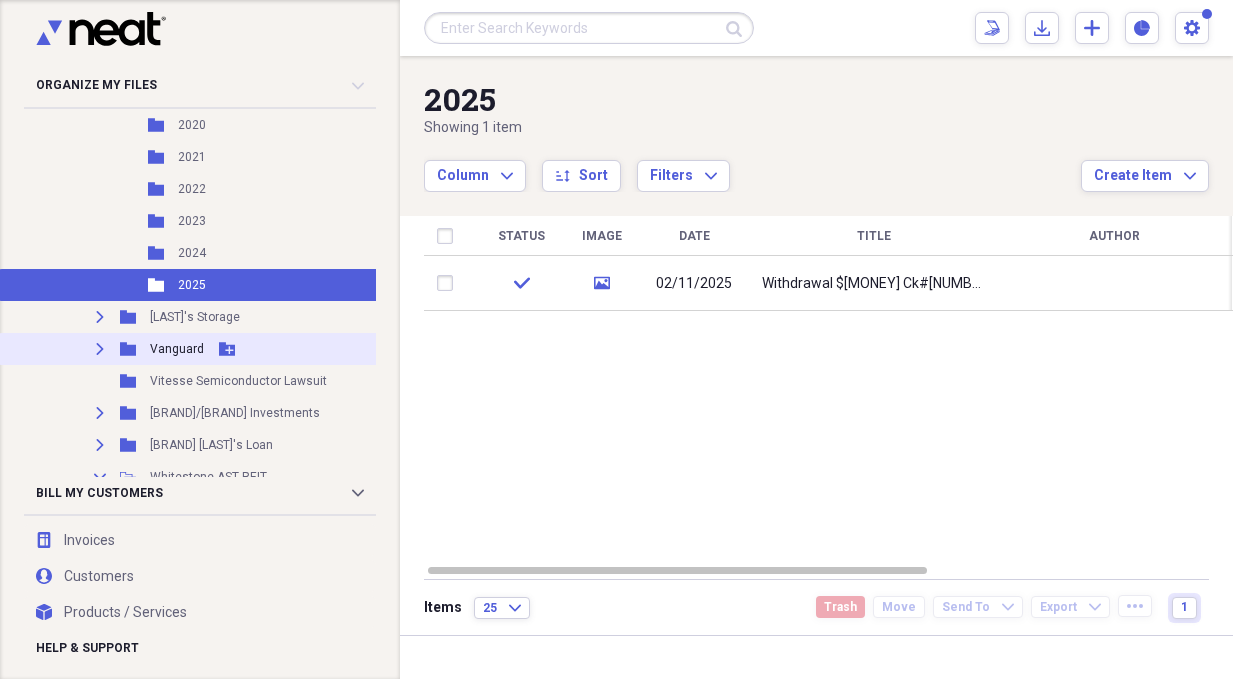 click on "Expand" 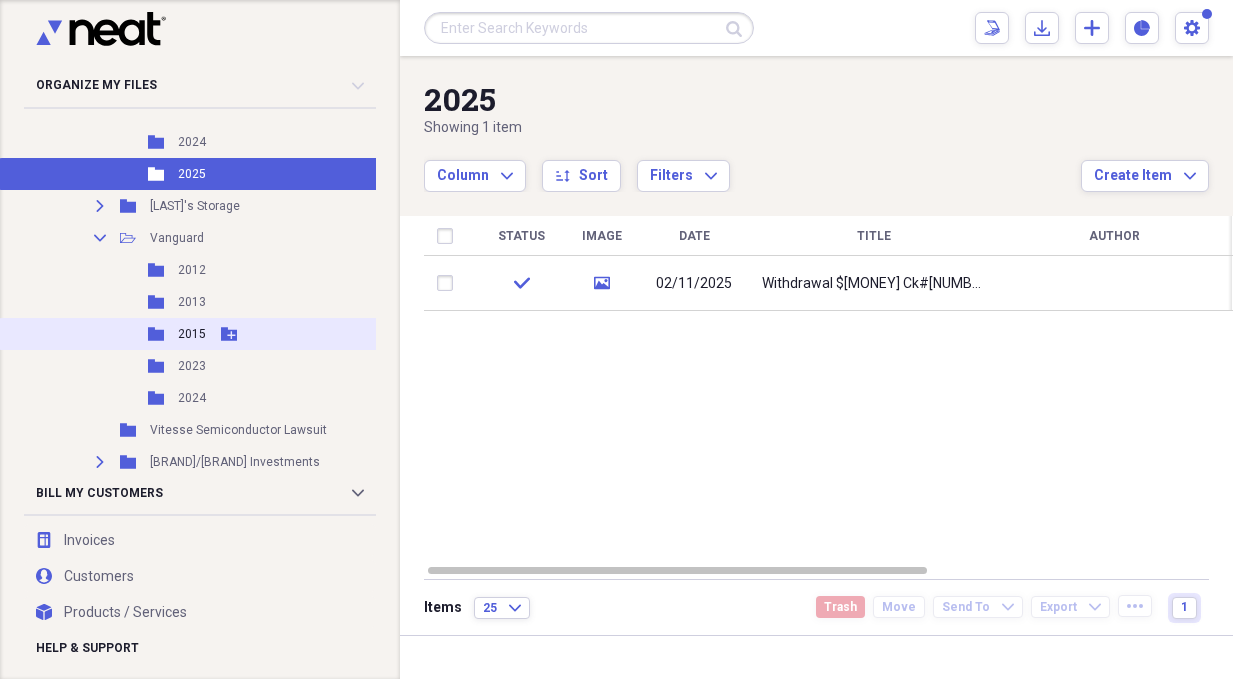 scroll, scrollTop: 4300, scrollLeft: 0, axis: vertical 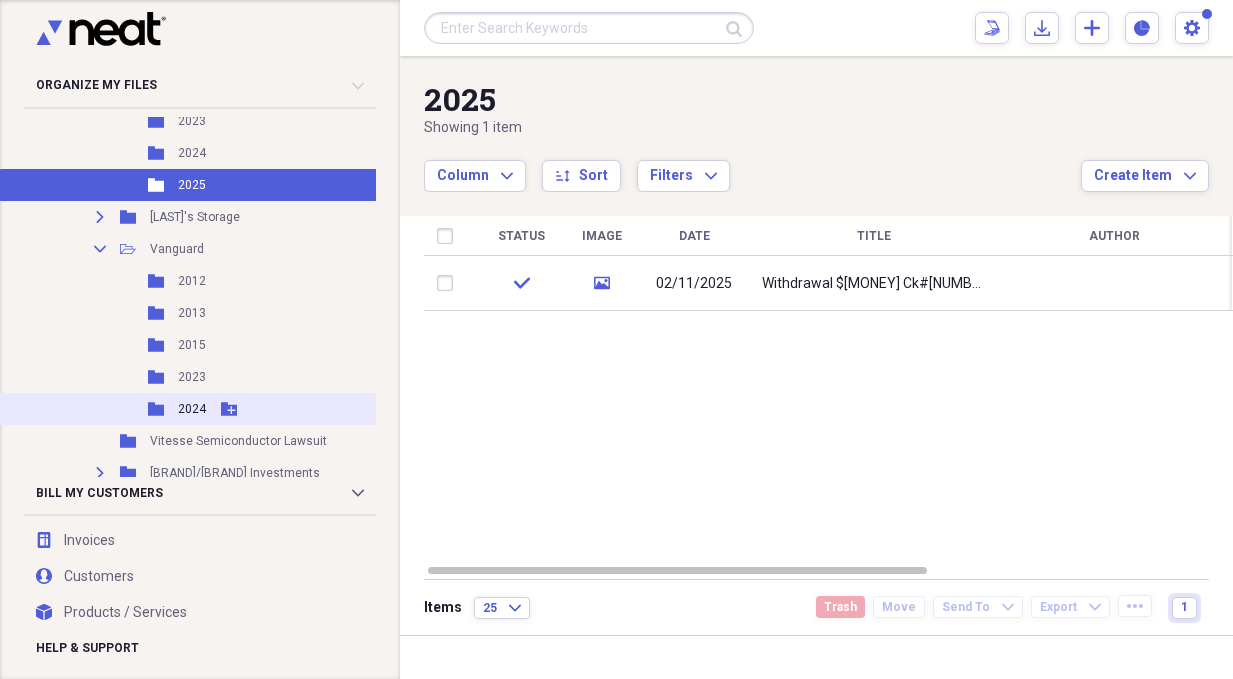 click on "2024" at bounding box center (192, 409) 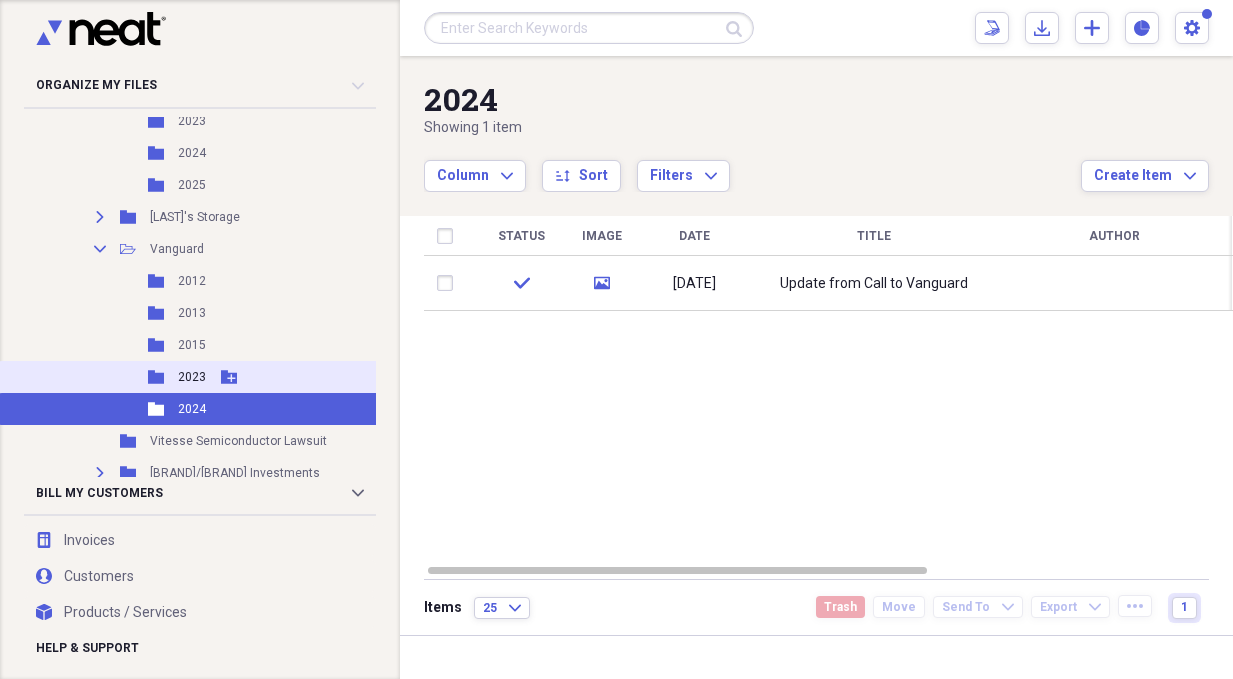 scroll, scrollTop: 4400, scrollLeft: 0, axis: vertical 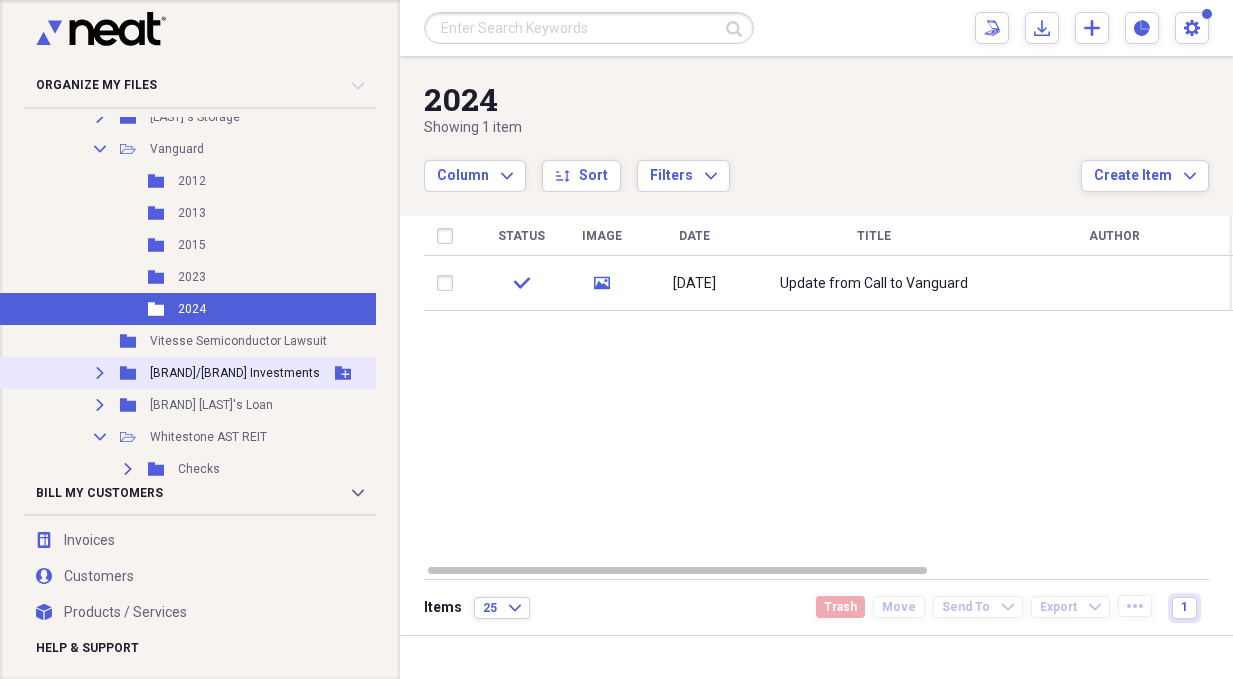 click 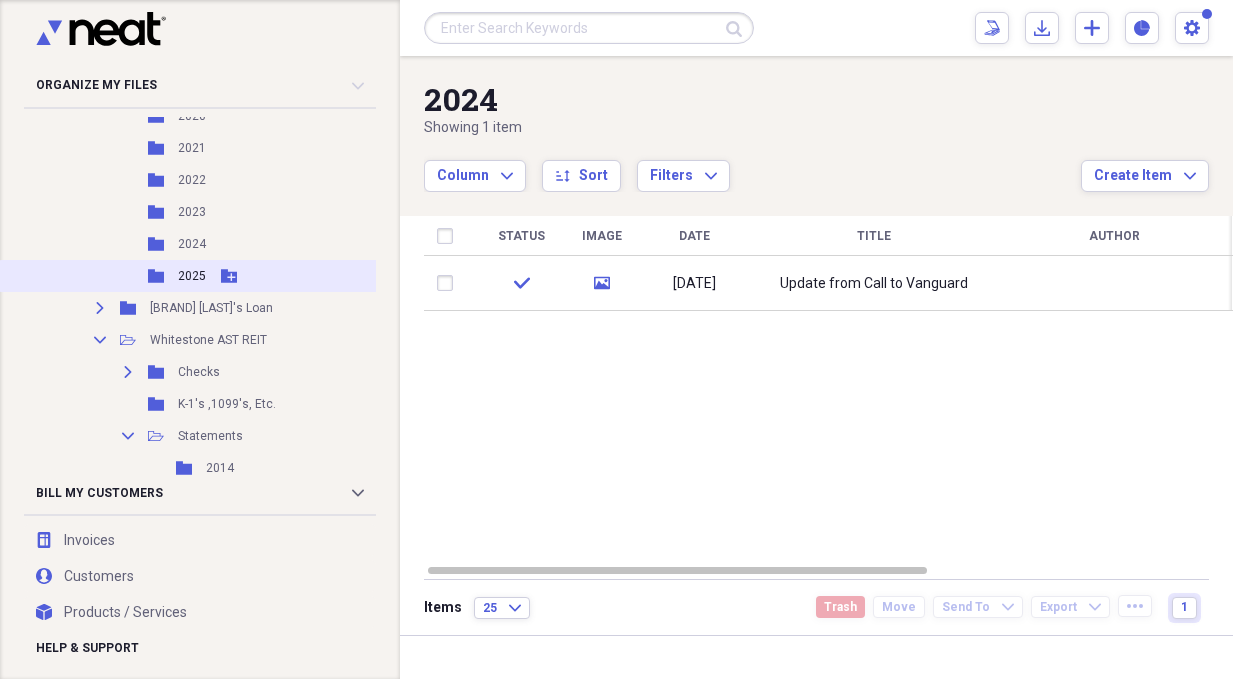 scroll, scrollTop: 4700, scrollLeft: 0, axis: vertical 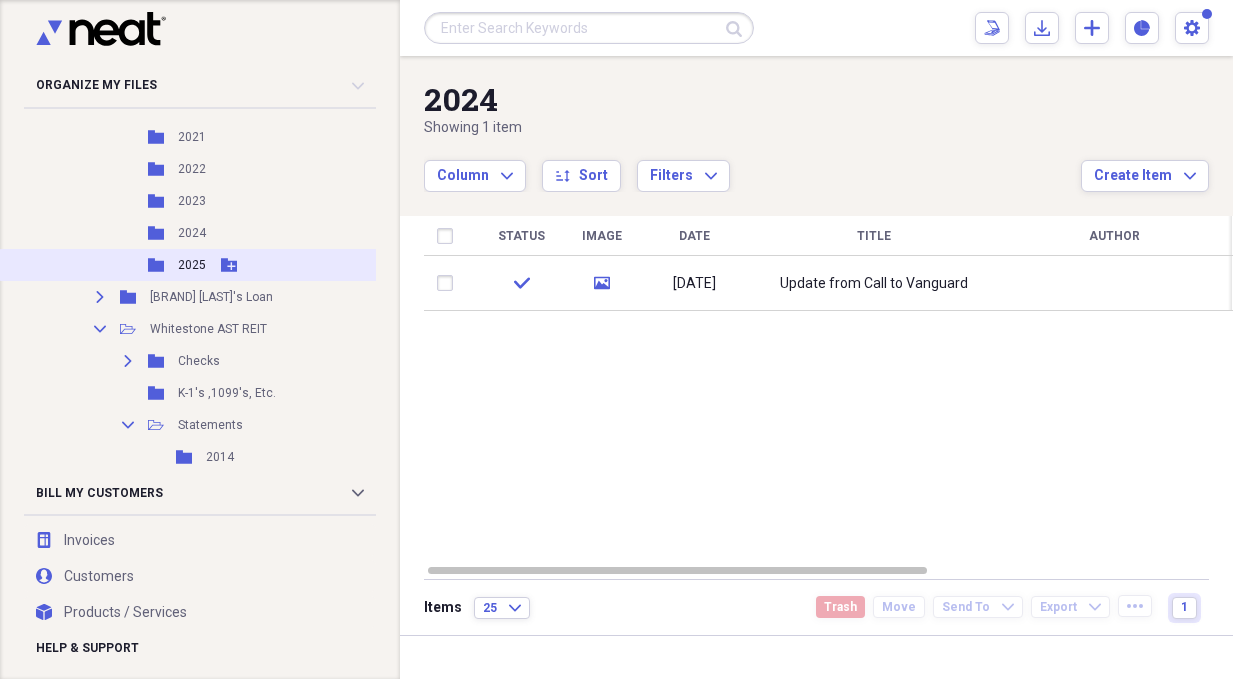 click on "2025" at bounding box center [192, 265] 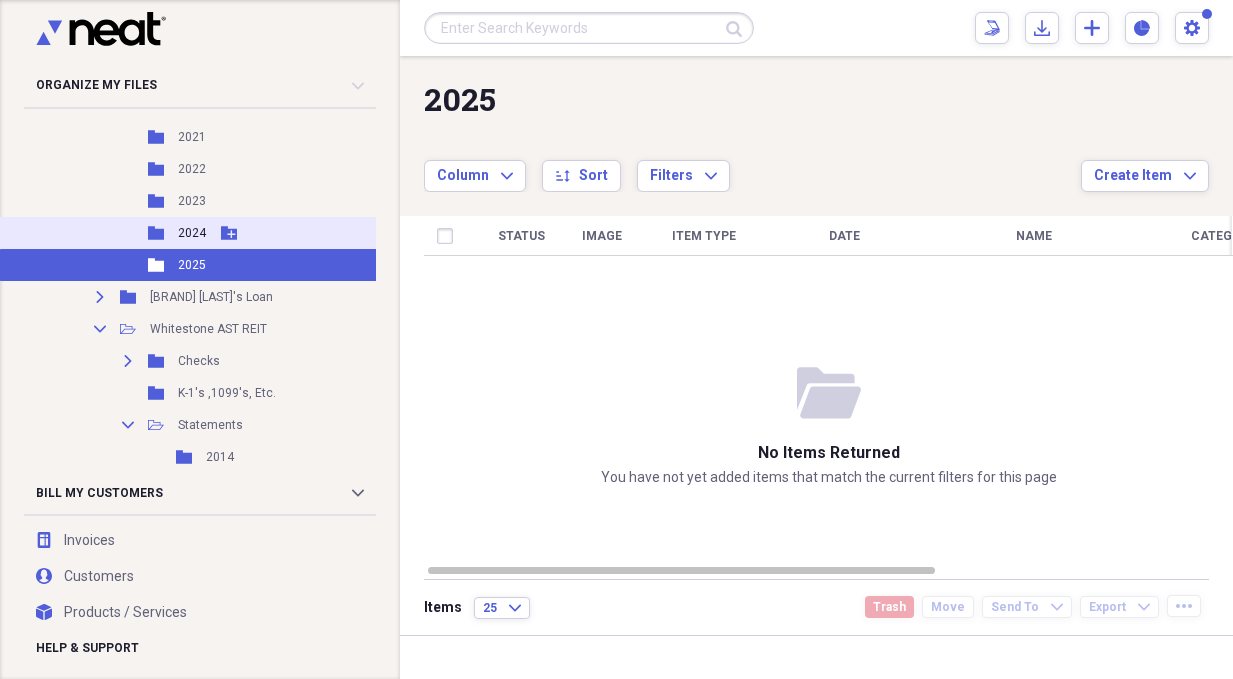 click on "2024" at bounding box center (192, 233) 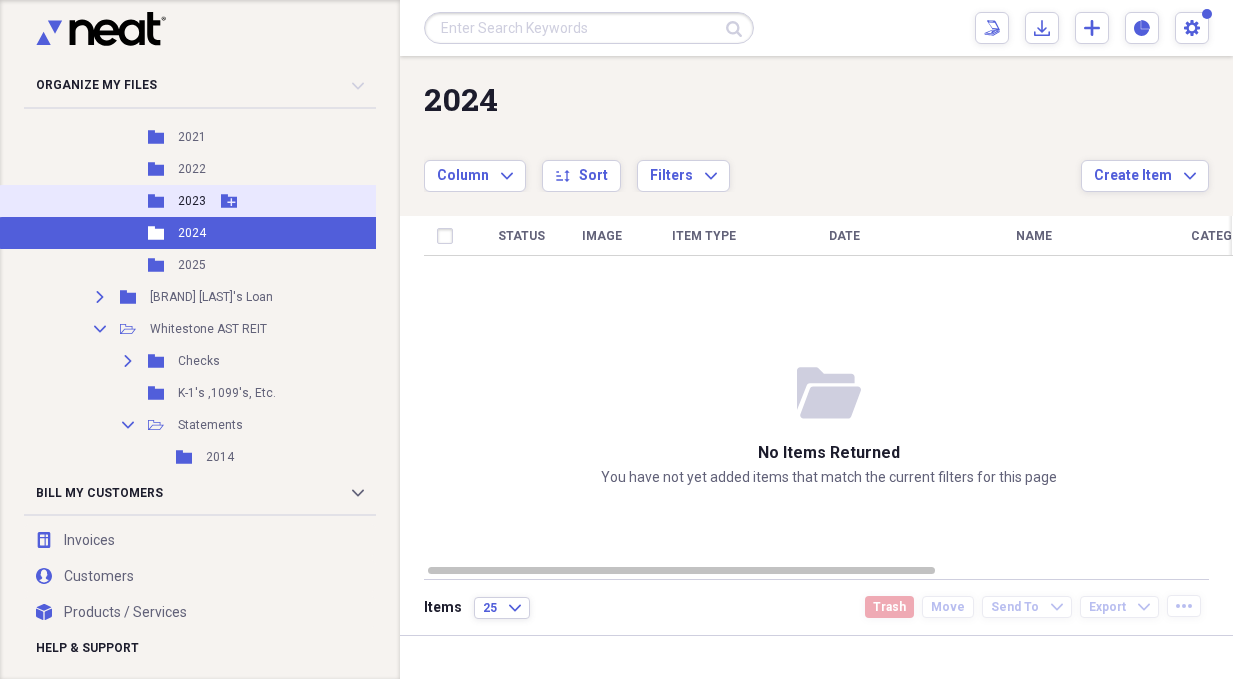 click on "Folder 2023 Add Folder" at bounding box center (213, 201) 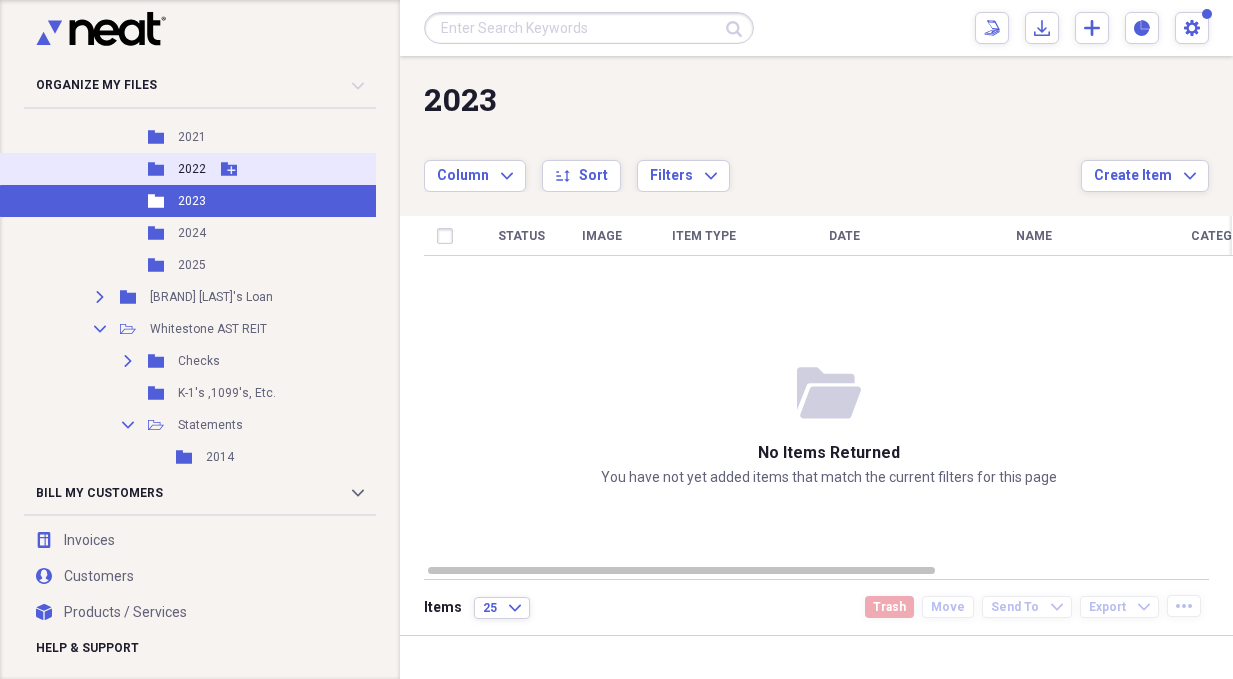 click on "Folder 2022 Add Folder" at bounding box center (213, 169) 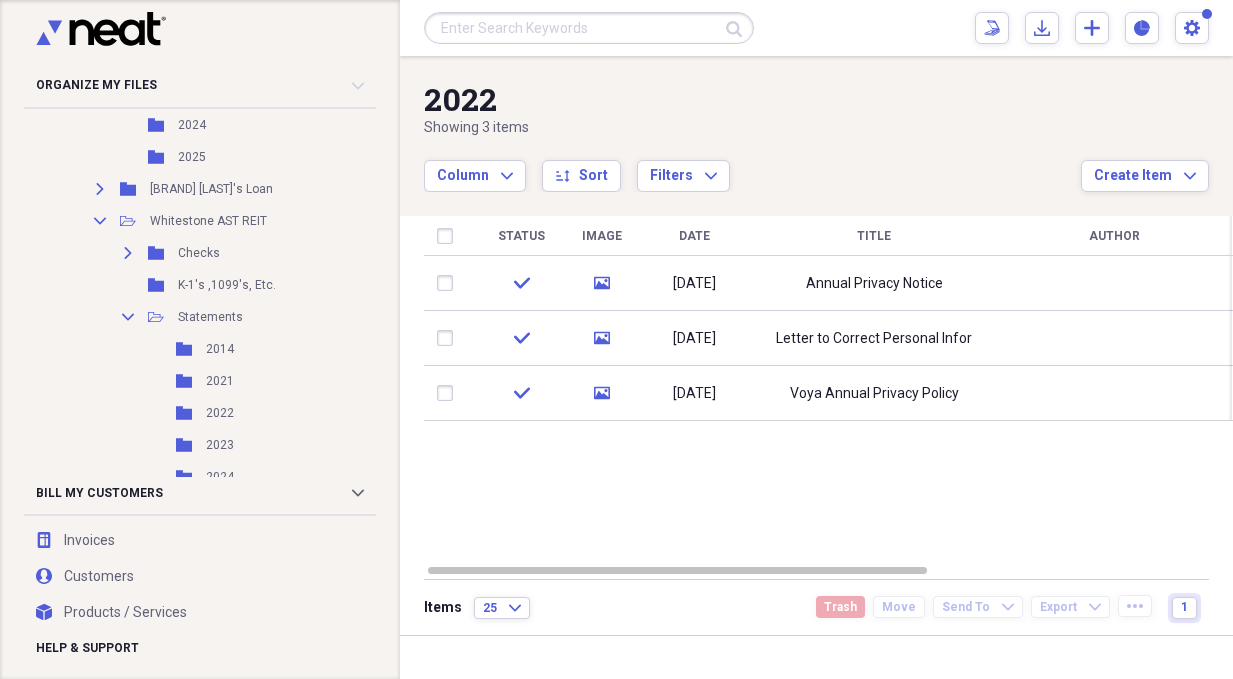 scroll, scrollTop: 4700, scrollLeft: 0, axis: vertical 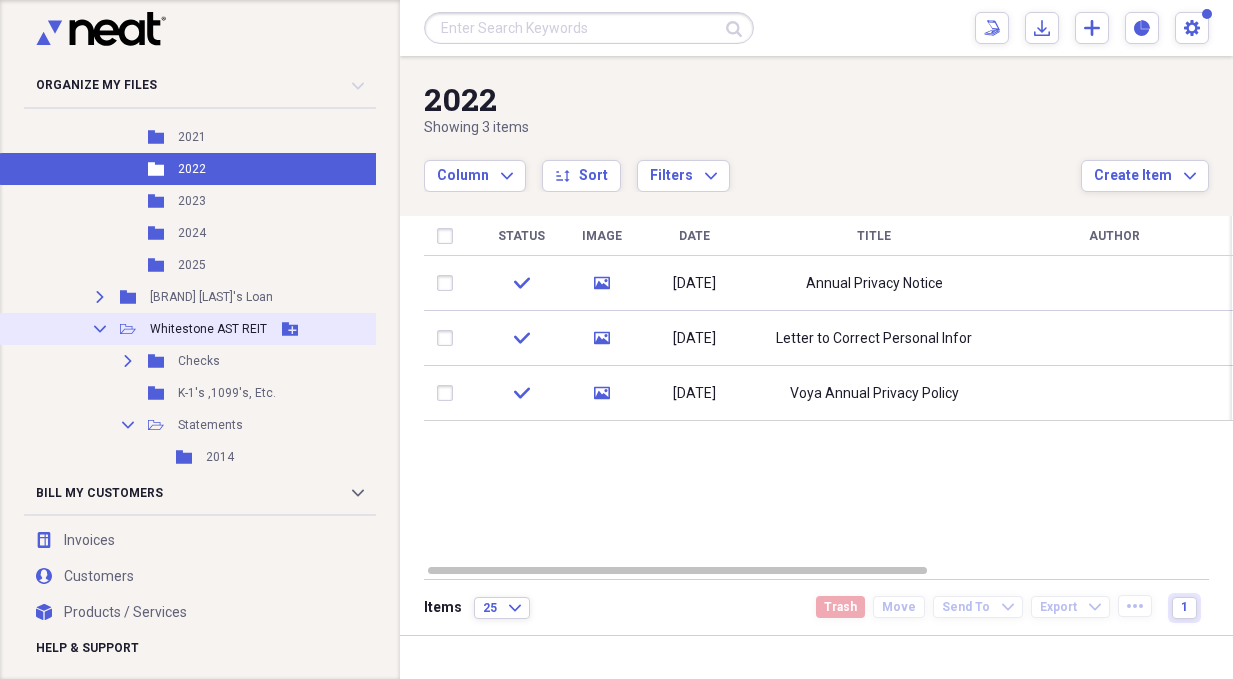 click on "Collapse" 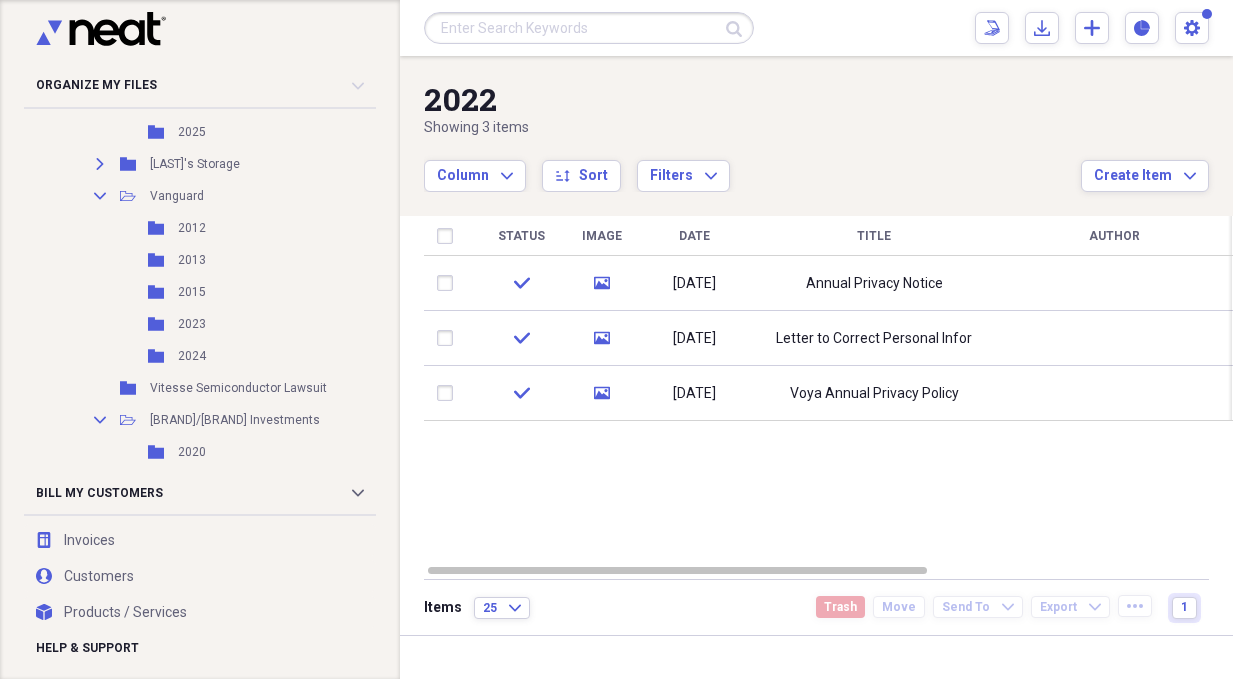 scroll, scrollTop: 4200, scrollLeft: 0, axis: vertical 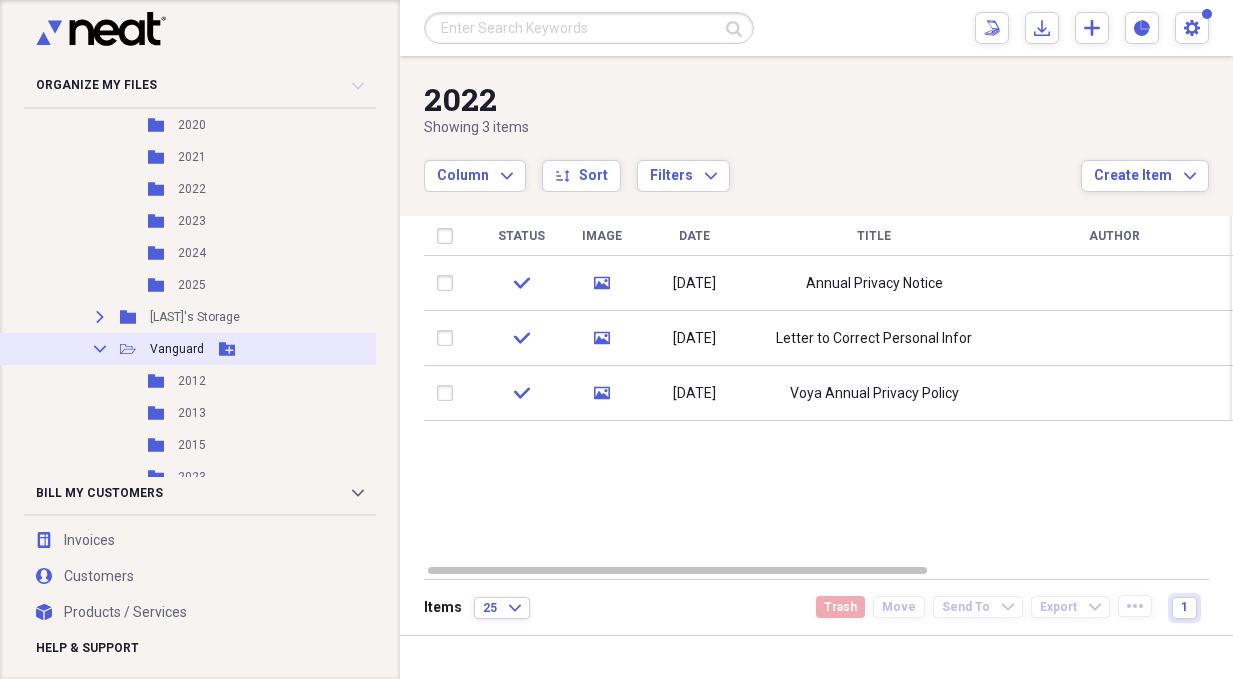 click on "Collapse" 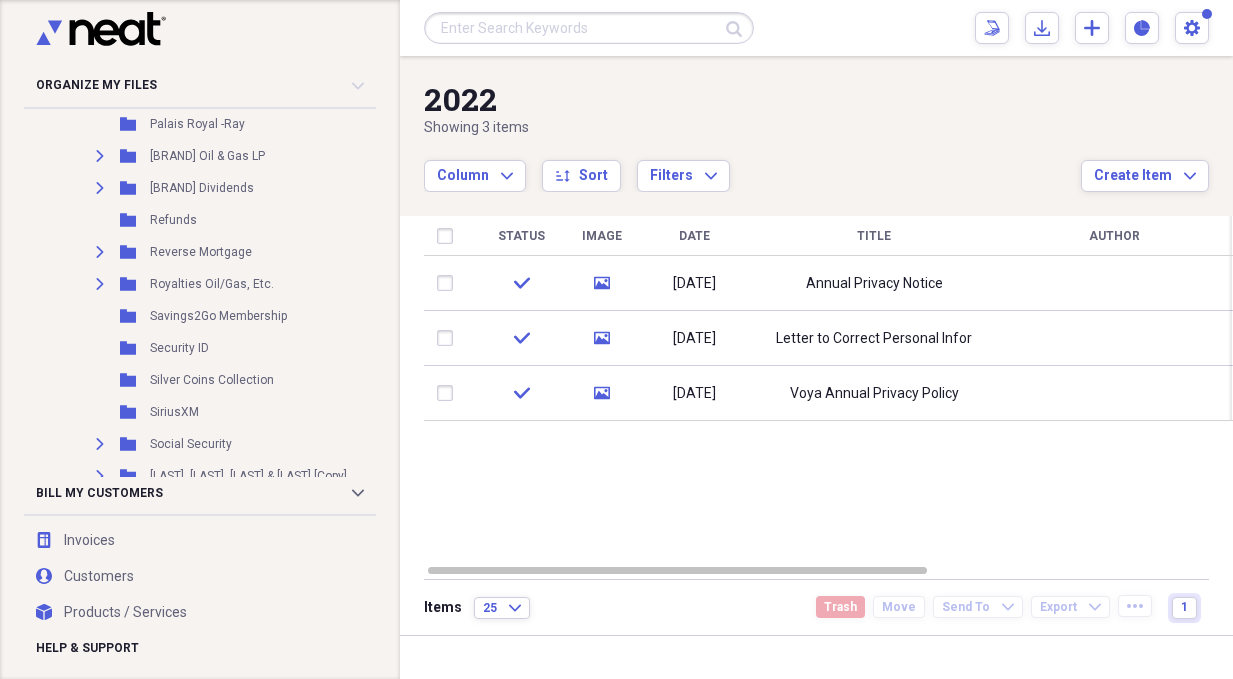 scroll, scrollTop: 3300, scrollLeft: 0, axis: vertical 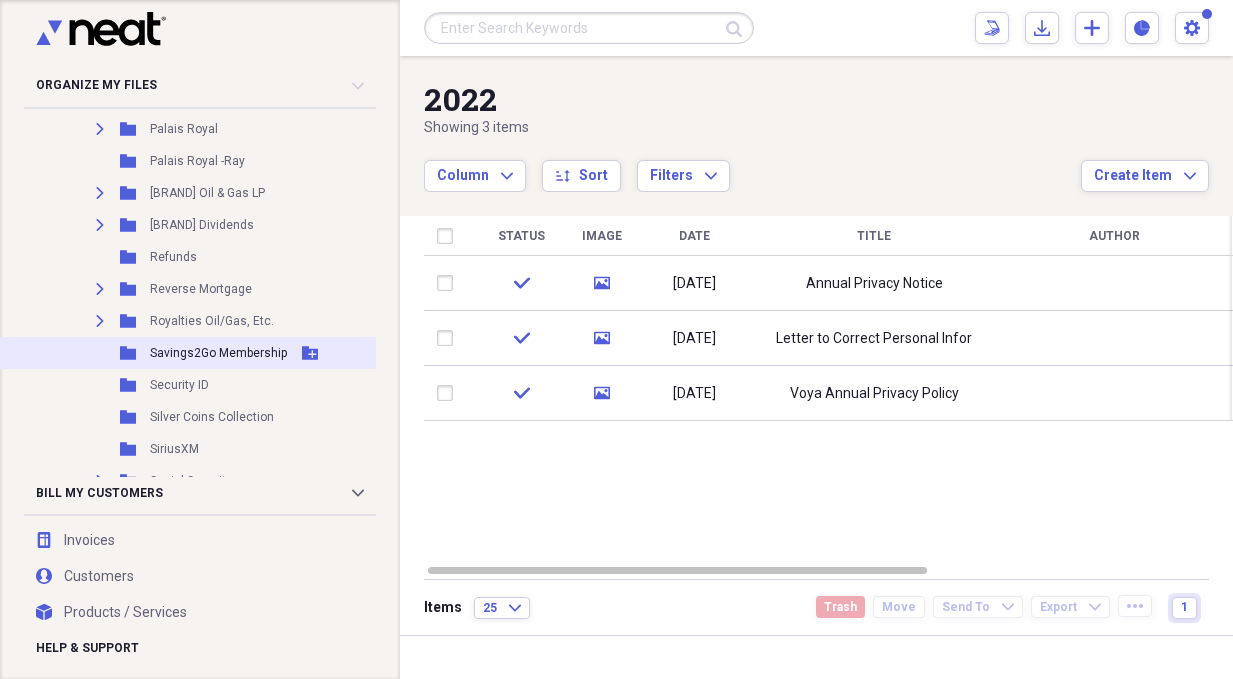 click on "Folder Savings[NUMBER] Membership Add Folder" at bounding box center [213, 353] 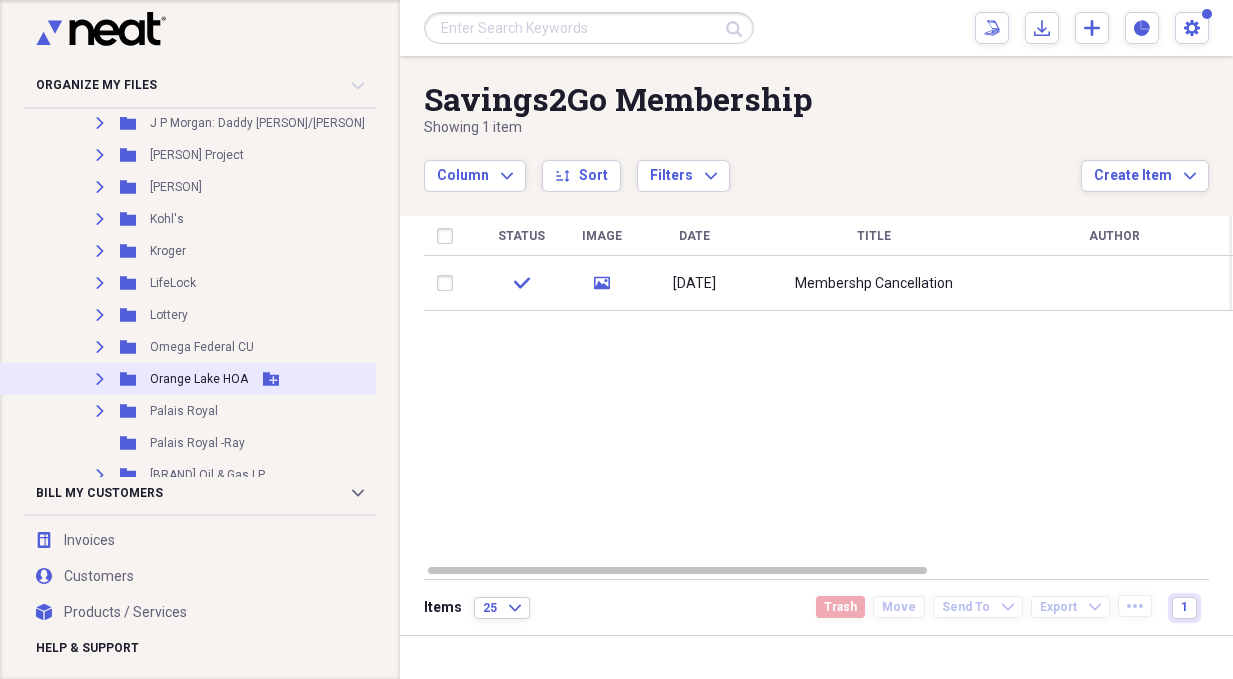 scroll, scrollTop: 3000, scrollLeft: 0, axis: vertical 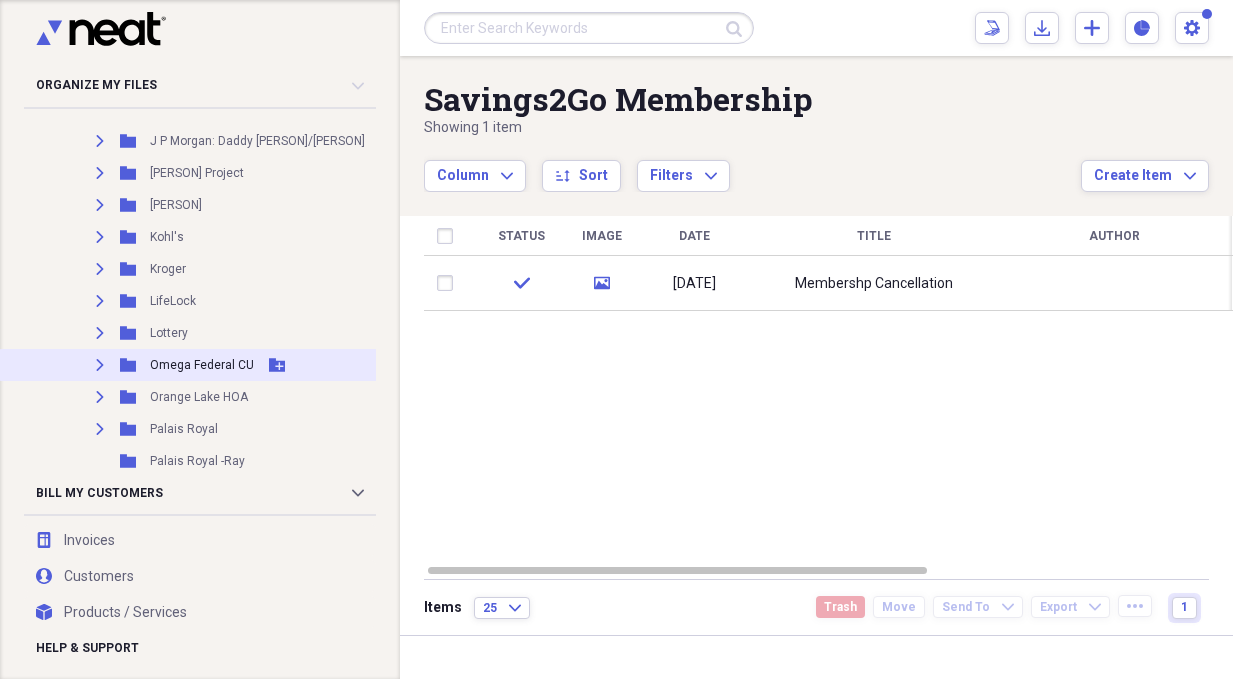 click on "Expand Folder Omega Federal CU Add Folder" at bounding box center (213, 365) 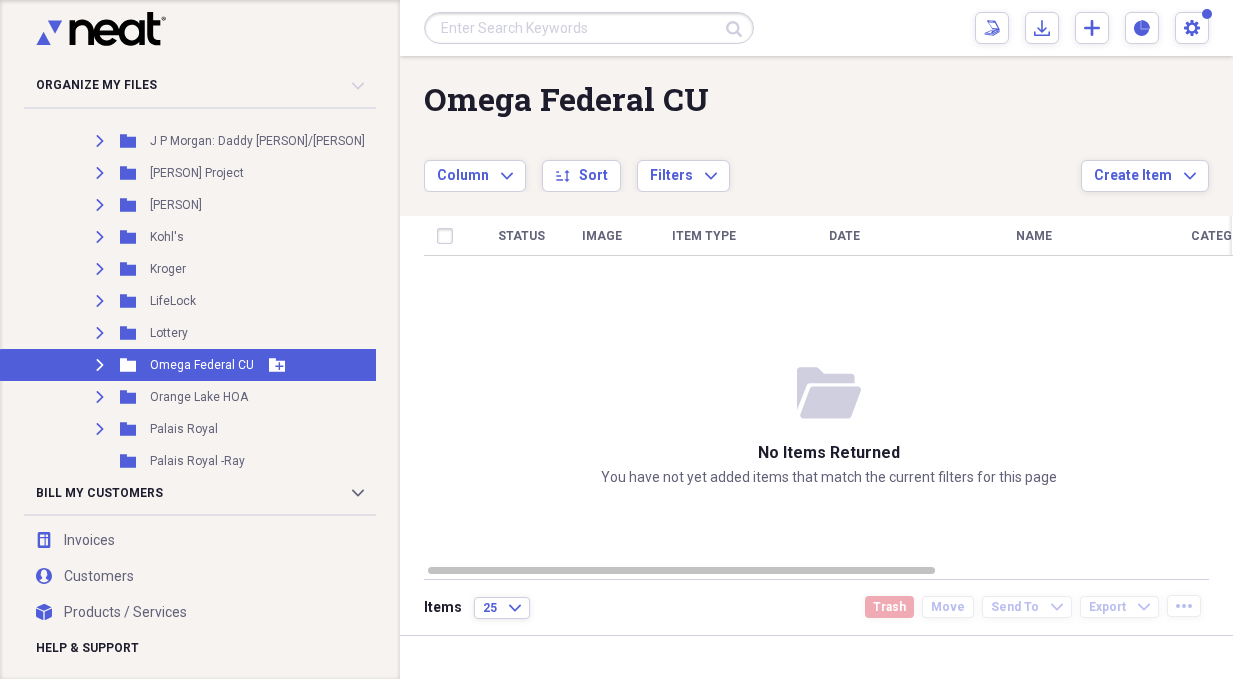click on "Expand" 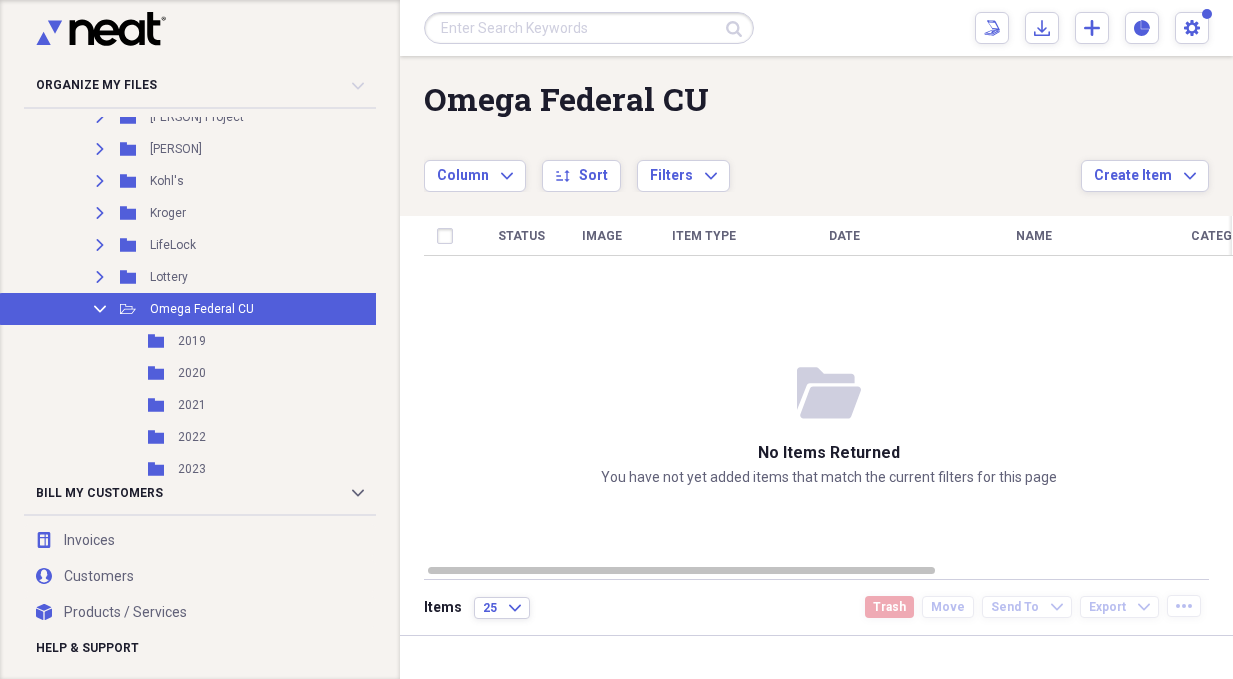 scroll, scrollTop: 3000, scrollLeft: 0, axis: vertical 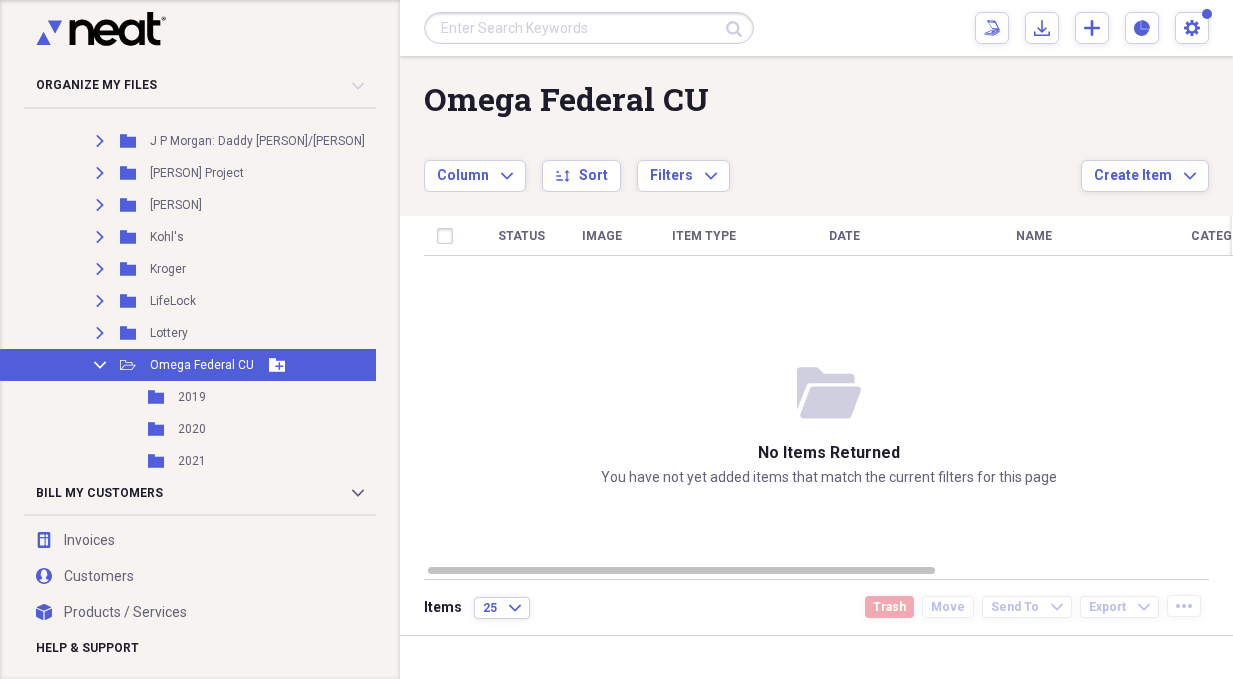 click 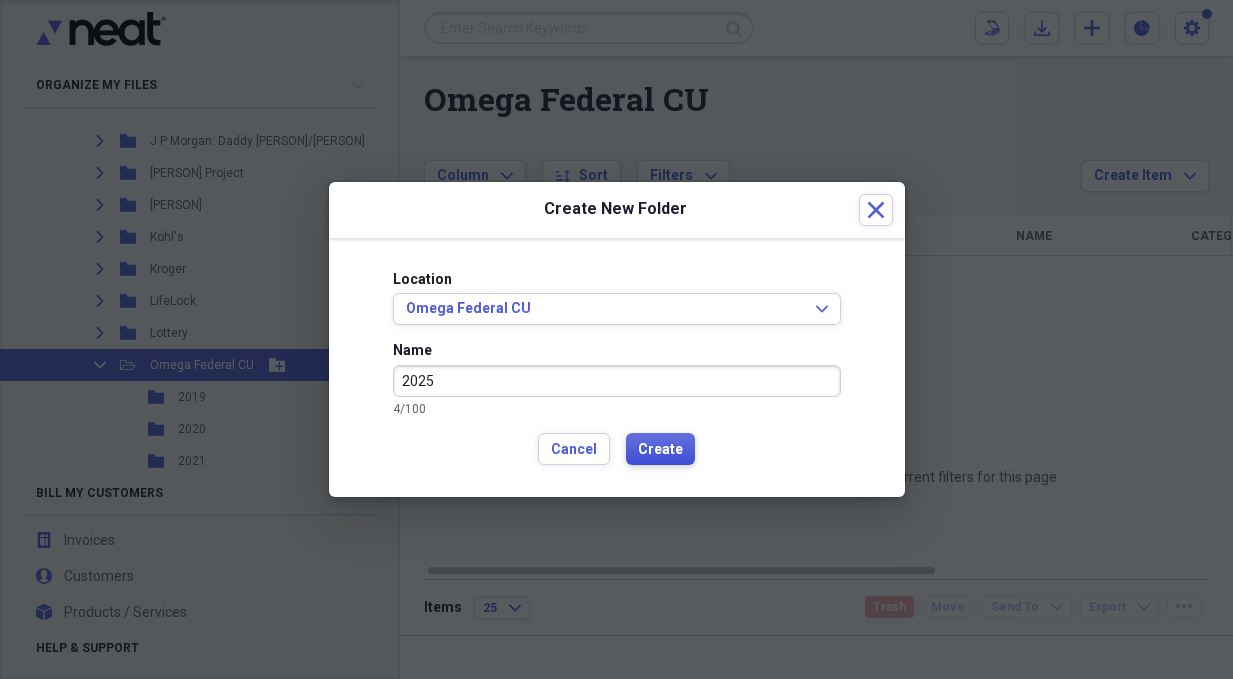 type on "2025" 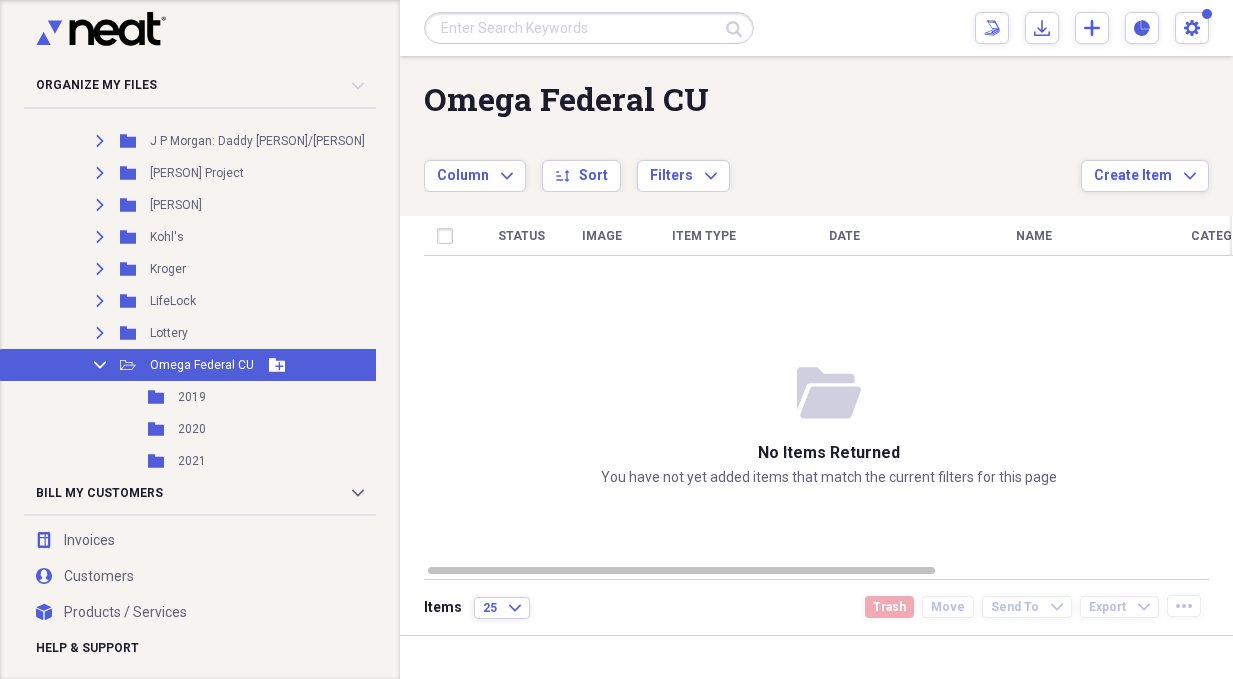 click on "Collapse" 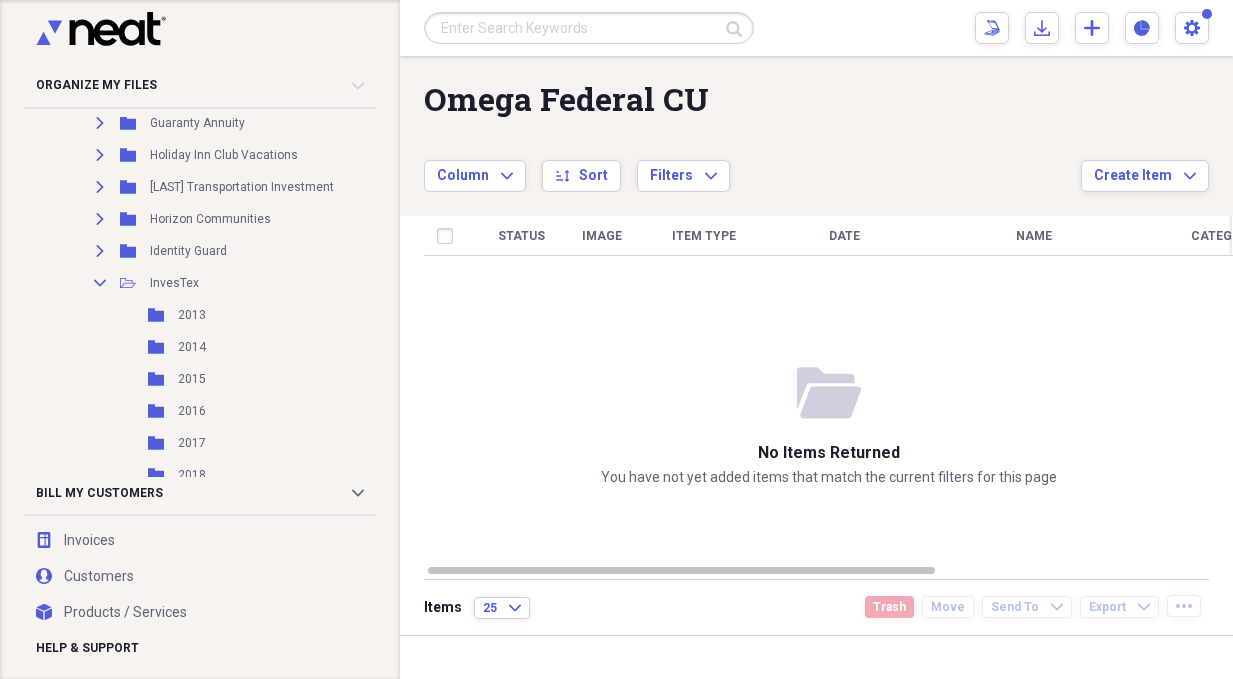 scroll, scrollTop: 2500, scrollLeft: 0, axis: vertical 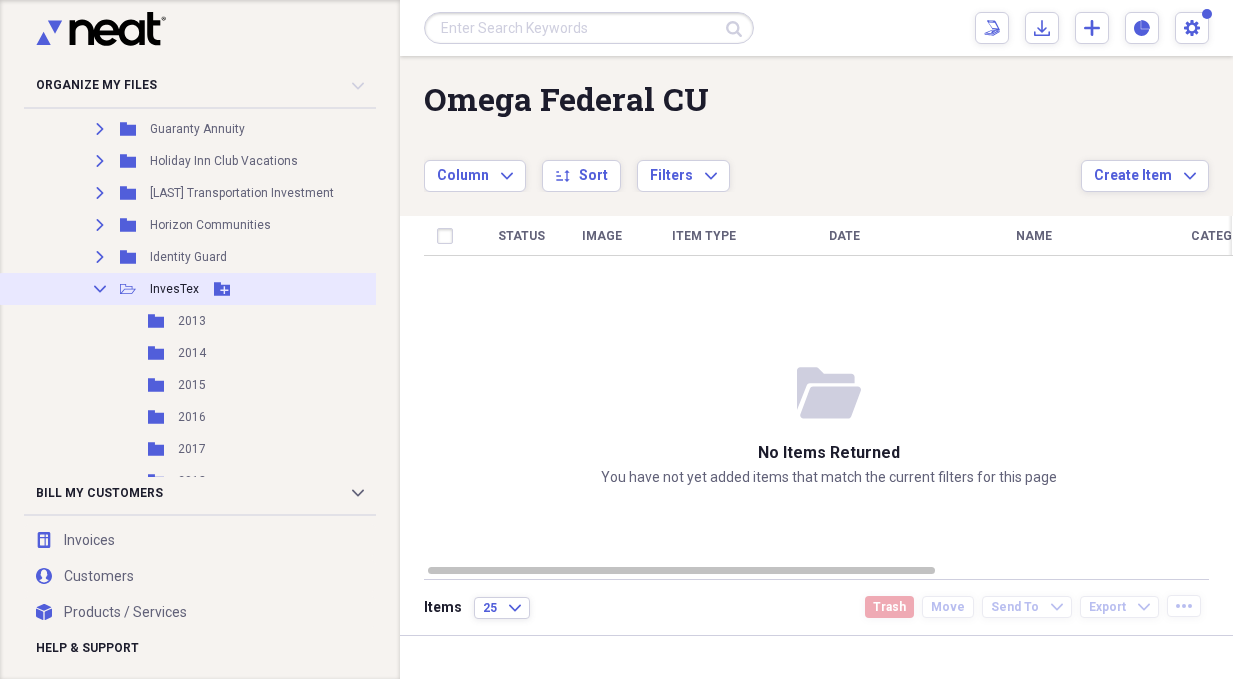 click 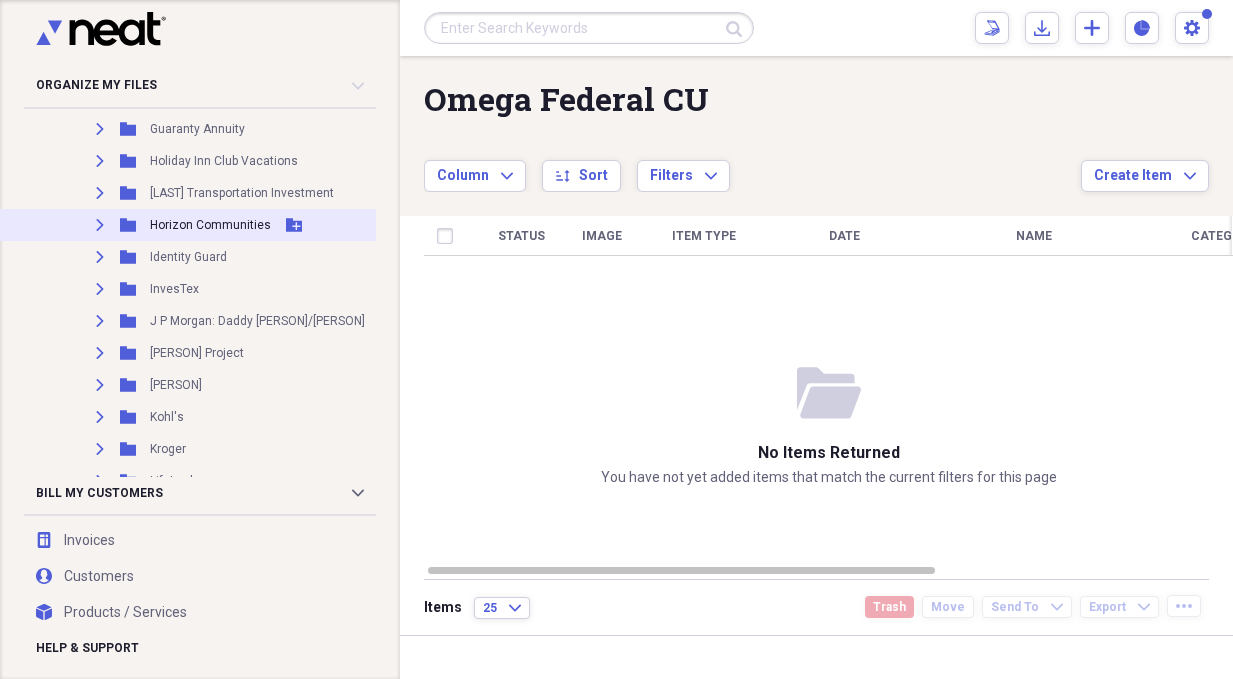 scroll, scrollTop: 2400, scrollLeft: 0, axis: vertical 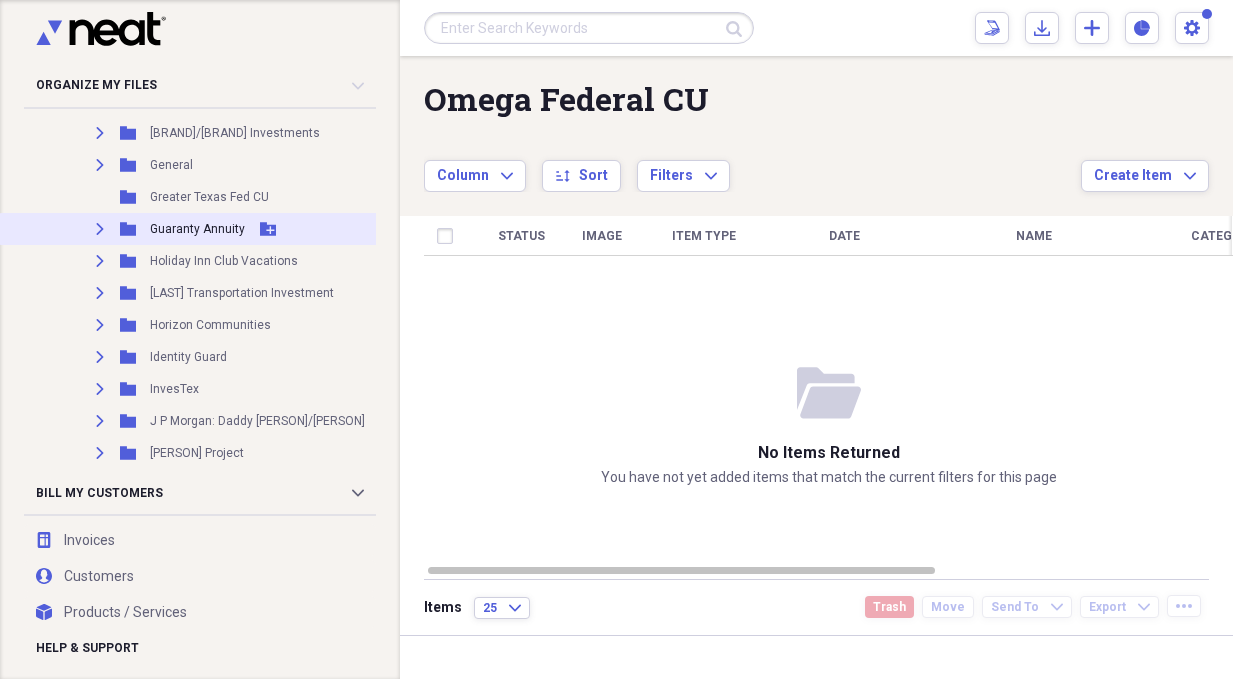 click 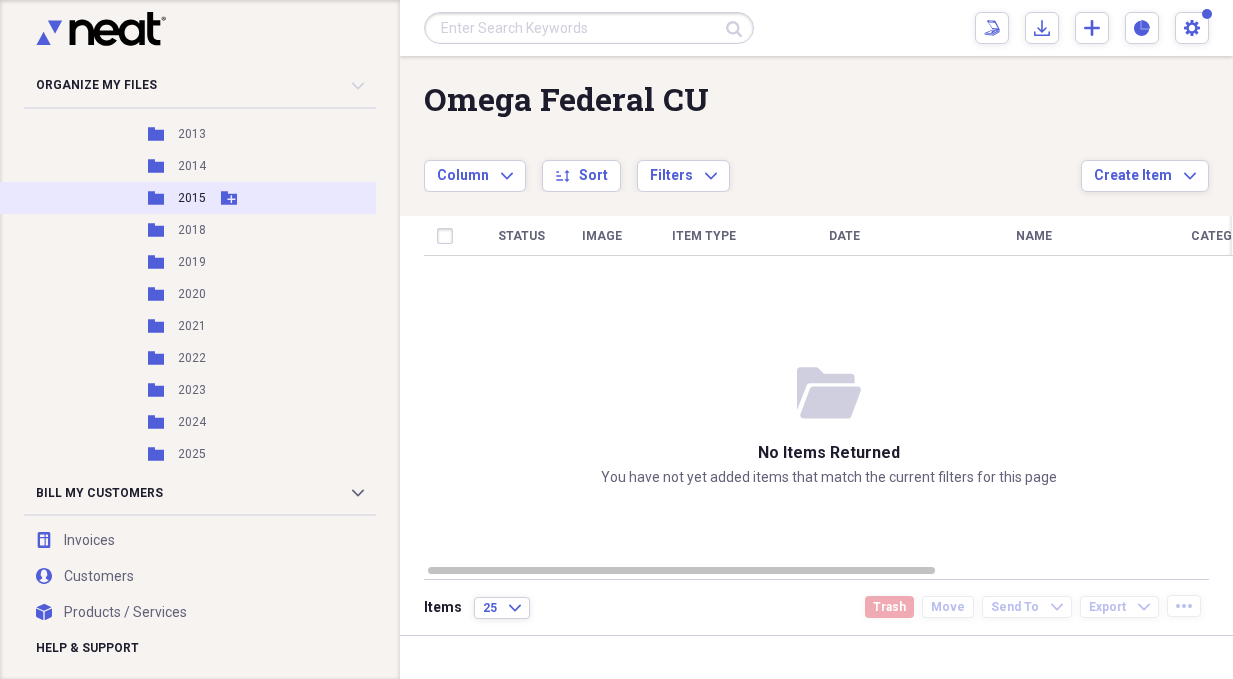 scroll, scrollTop: 2600, scrollLeft: 0, axis: vertical 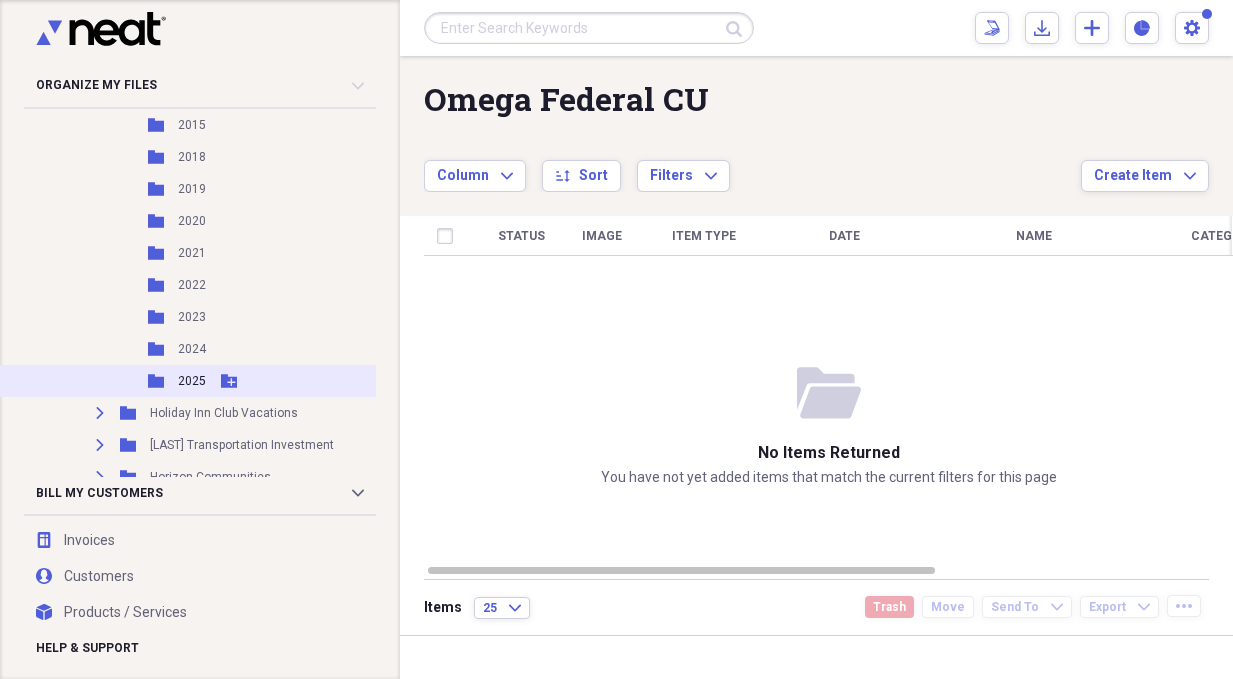 click on "Folder [YEAR] Add Folder" at bounding box center (213, 381) 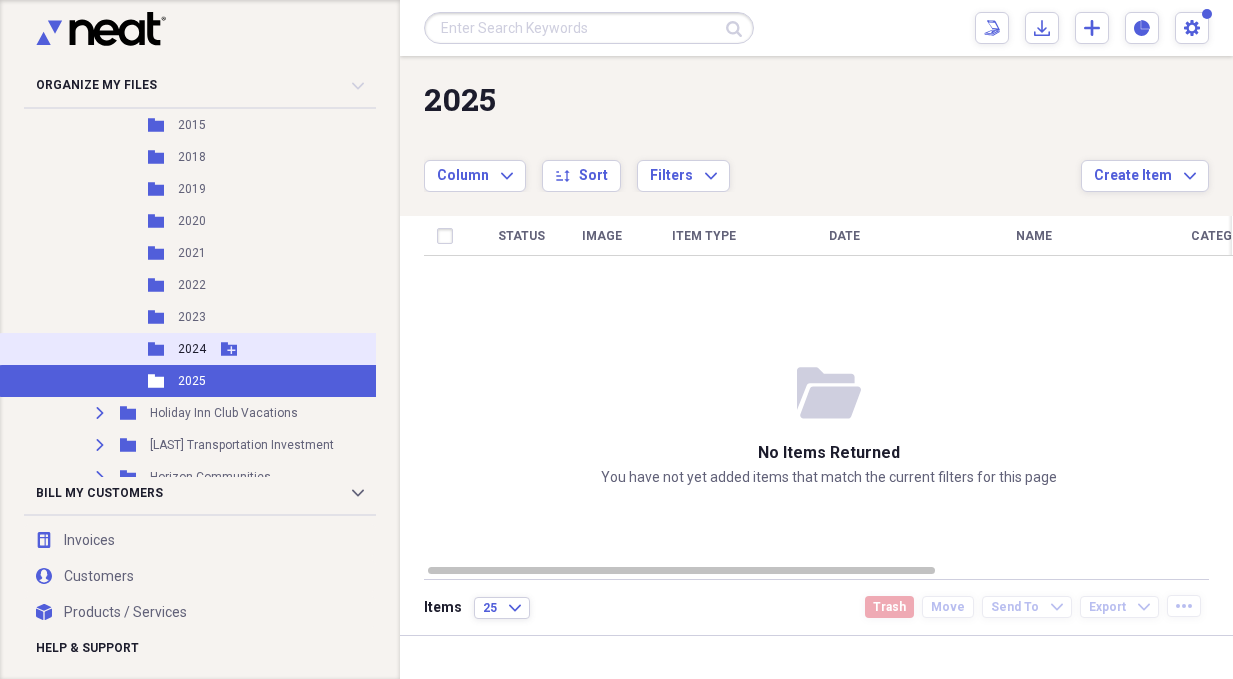 click on "2024" at bounding box center [192, 349] 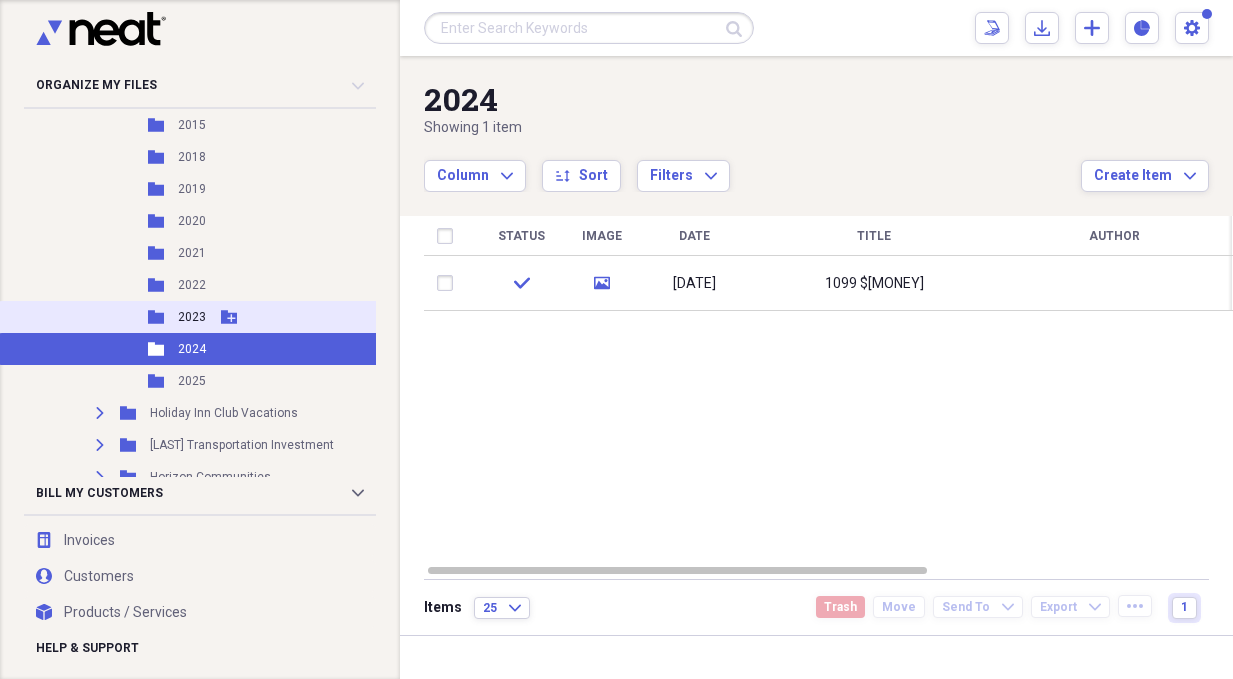 click on "2023" at bounding box center (192, 317) 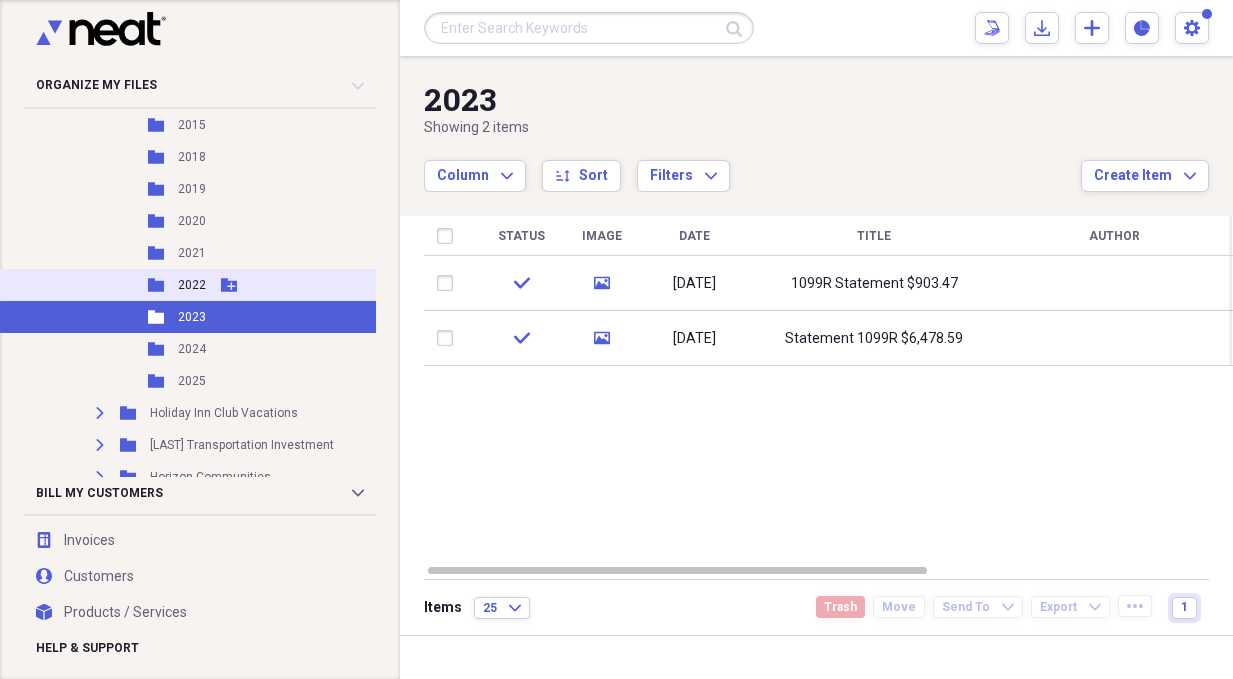 click on "2022" at bounding box center (192, 285) 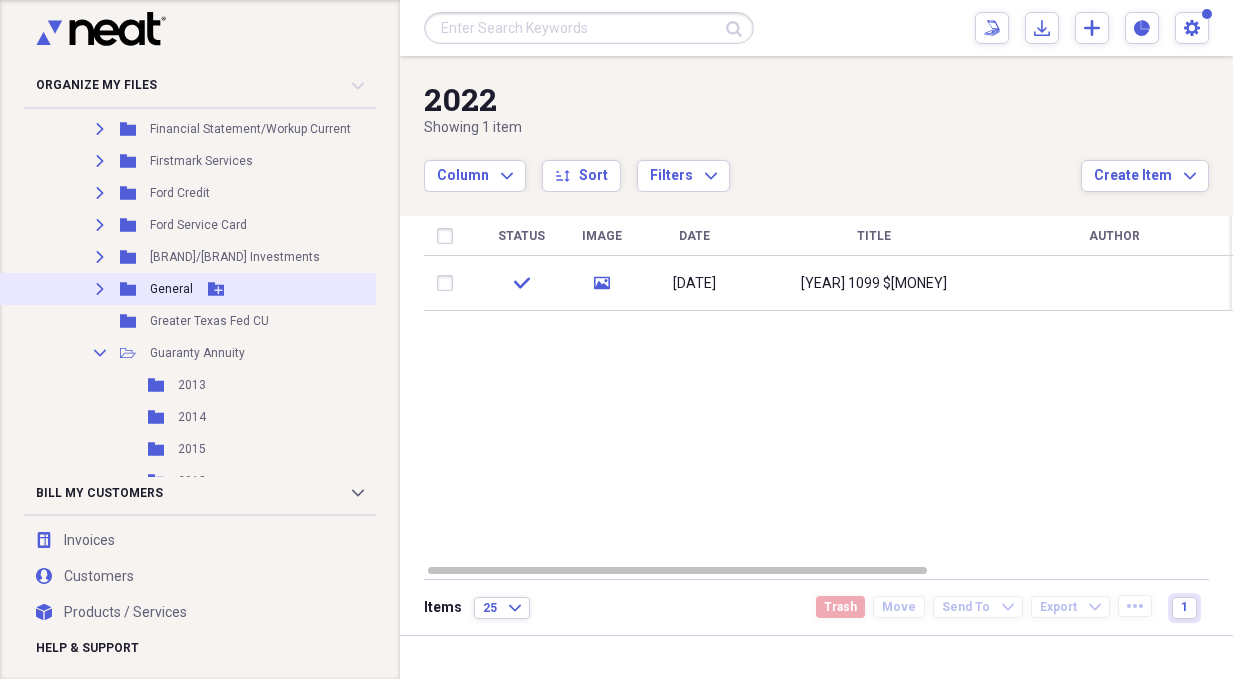 scroll, scrollTop: 2300, scrollLeft: 0, axis: vertical 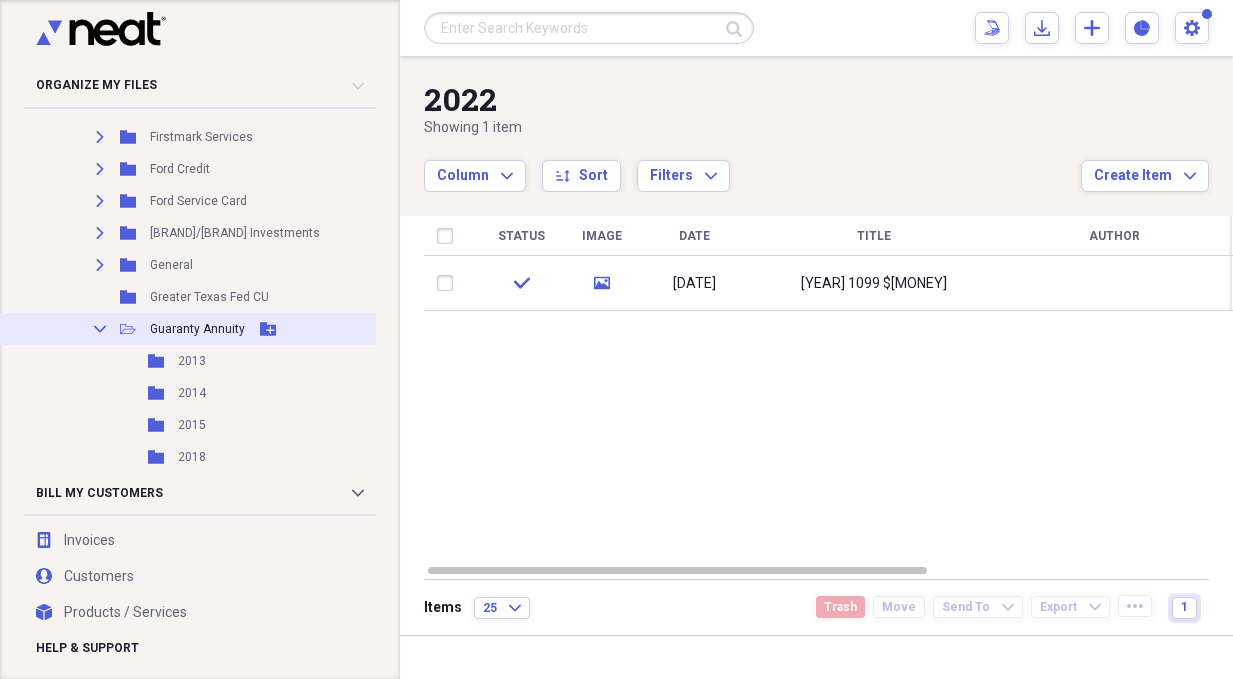 click on "Collapse" 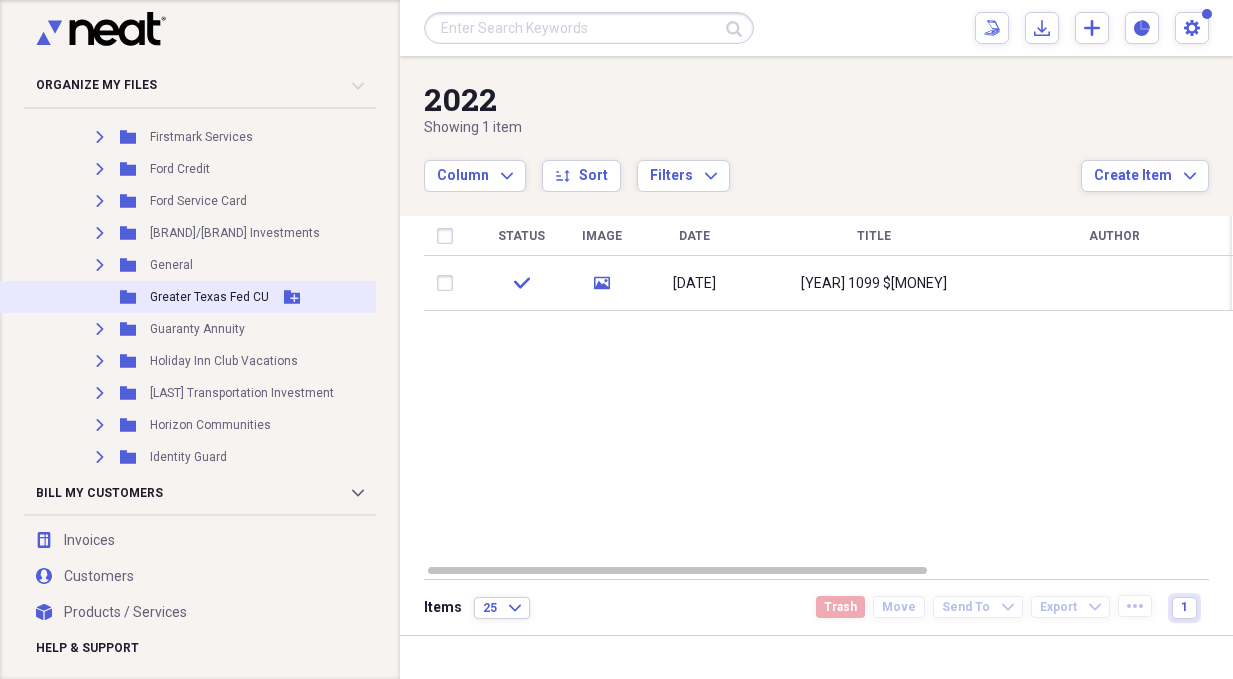 click on "Folder Greater Texas Fed CU Add Folder" at bounding box center [213, 297] 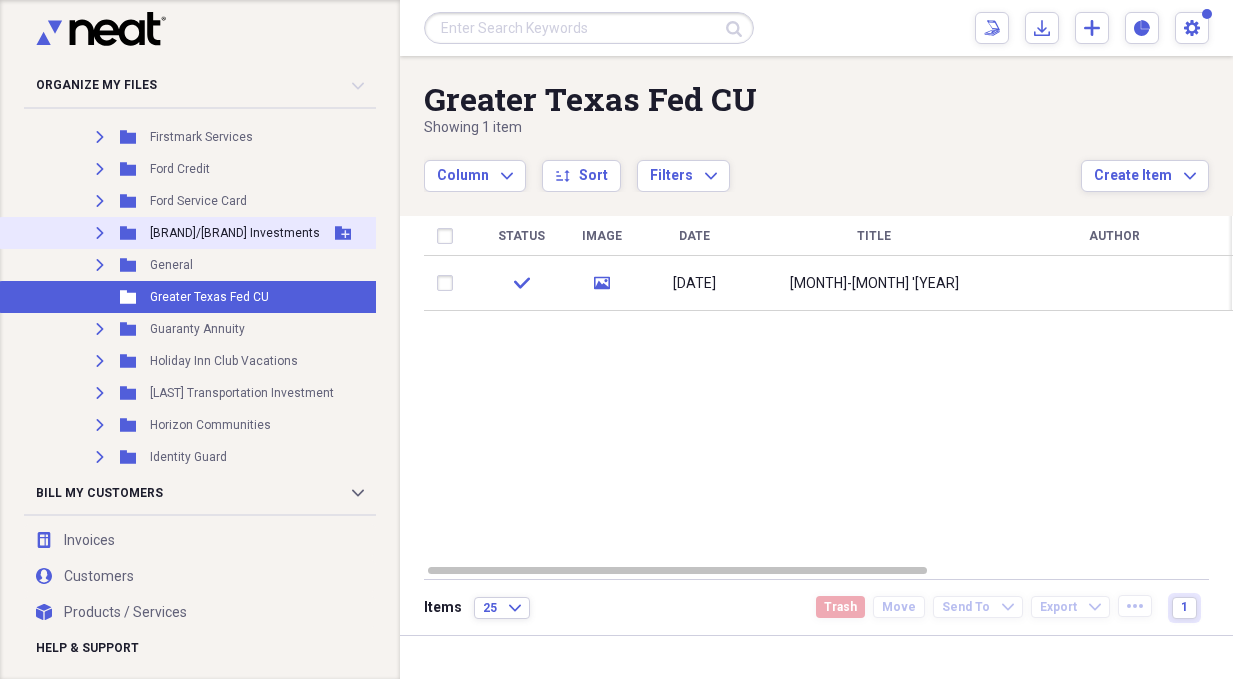 click on "Expand" 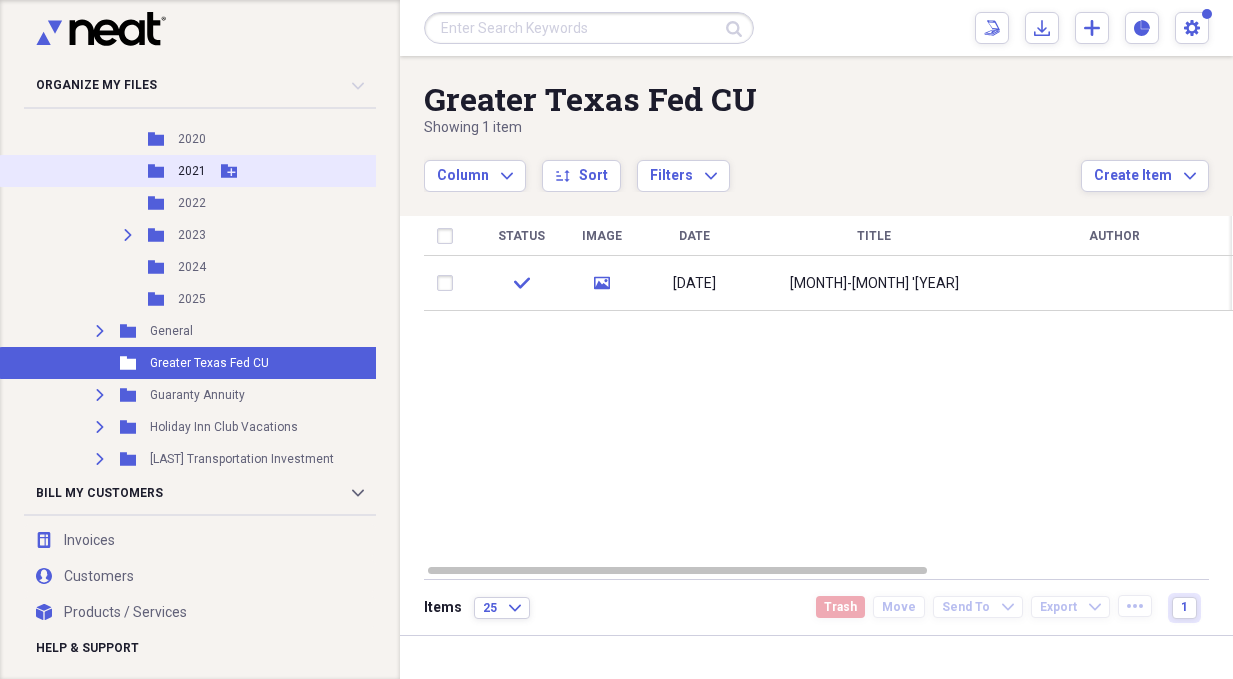 scroll, scrollTop: 2700, scrollLeft: 0, axis: vertical 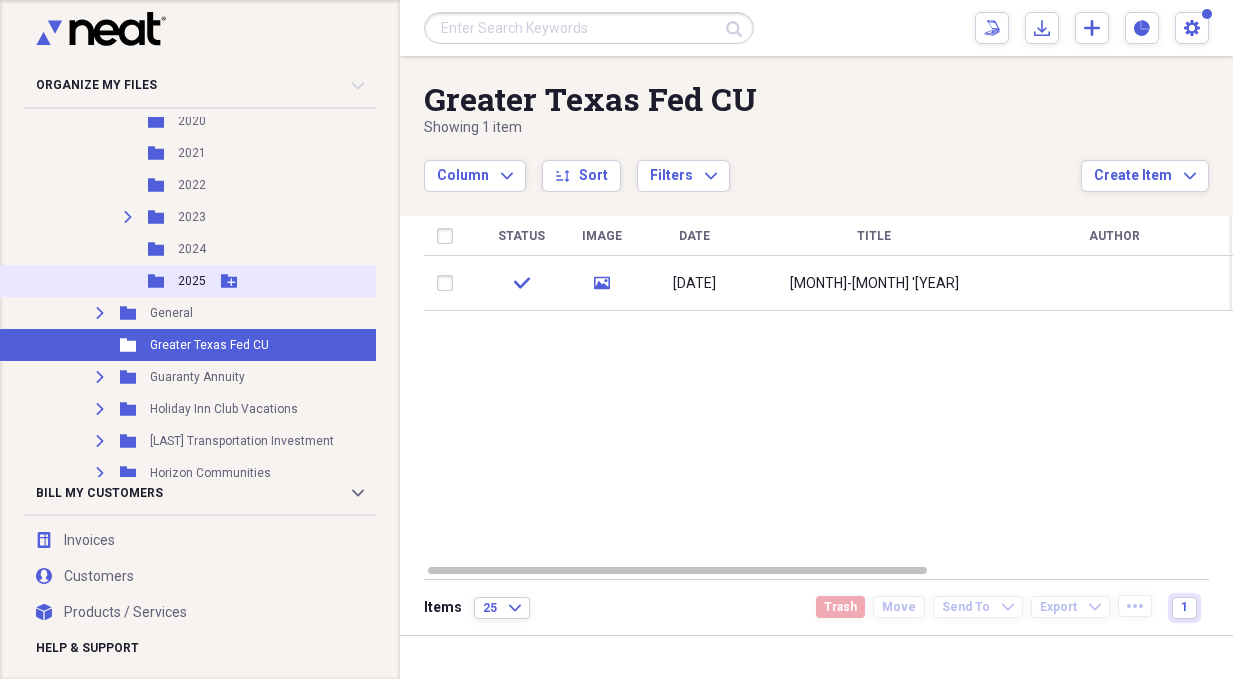 click on "2025" at bounding box center [192, 281] 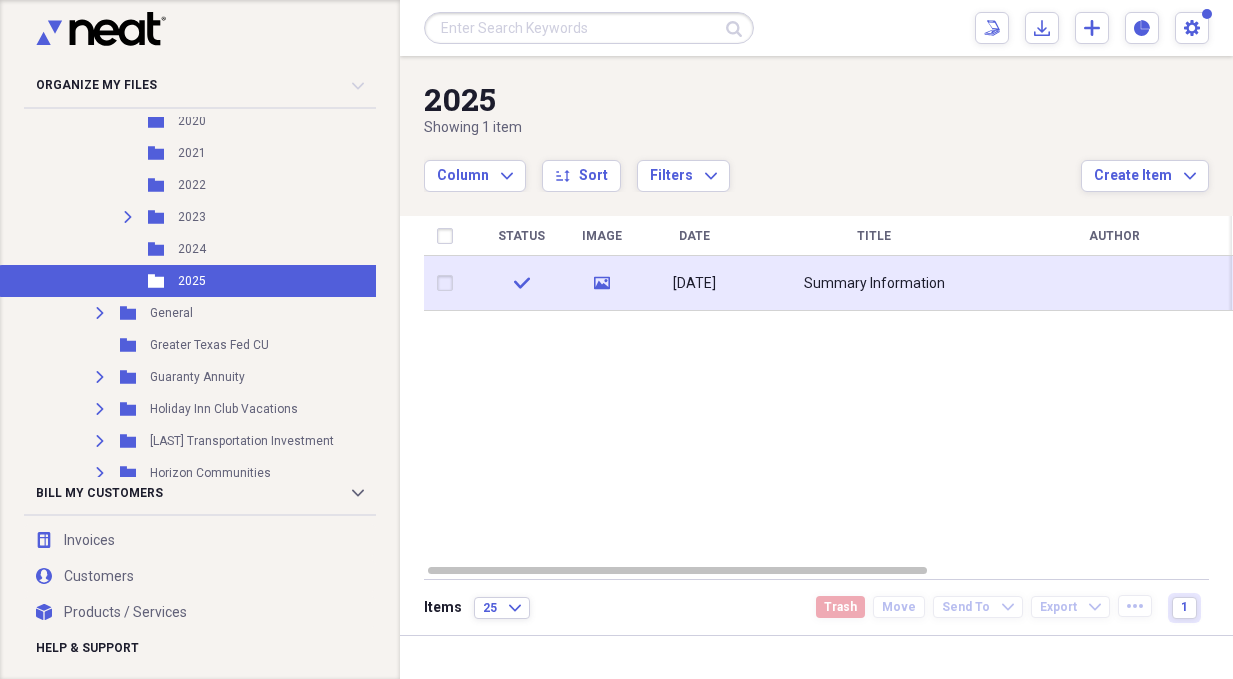 click on "Summary Information" at bounding box center (874, 284) 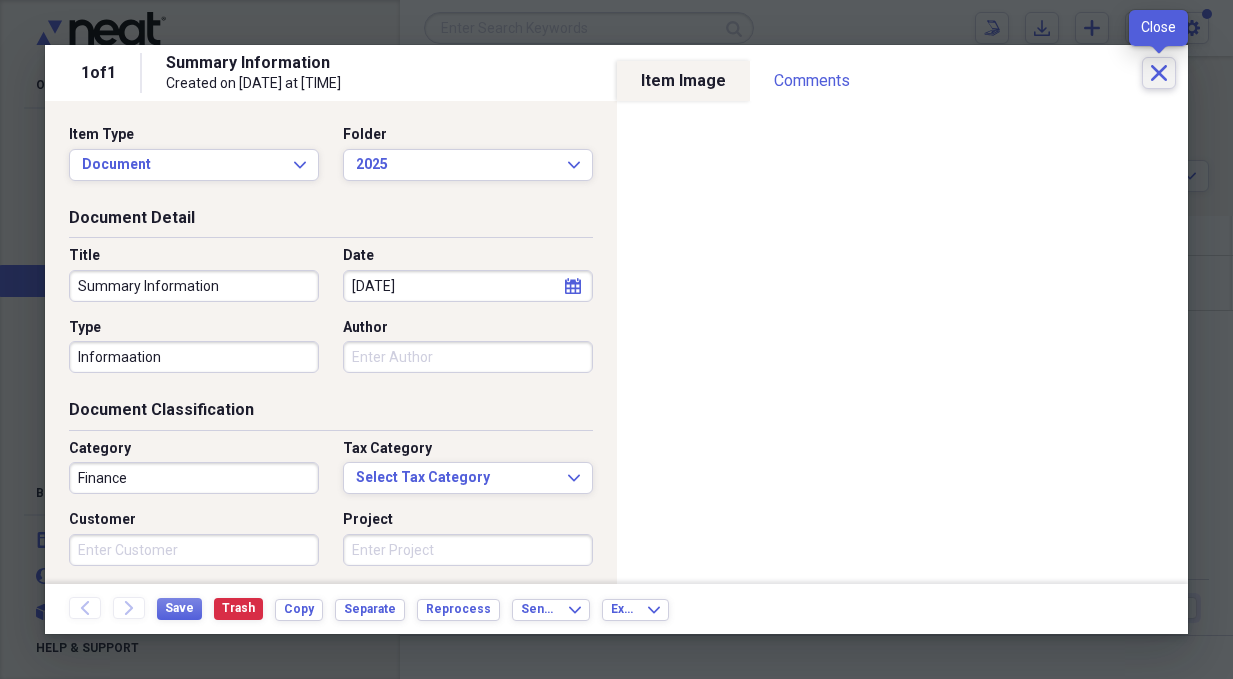 click on "Close" 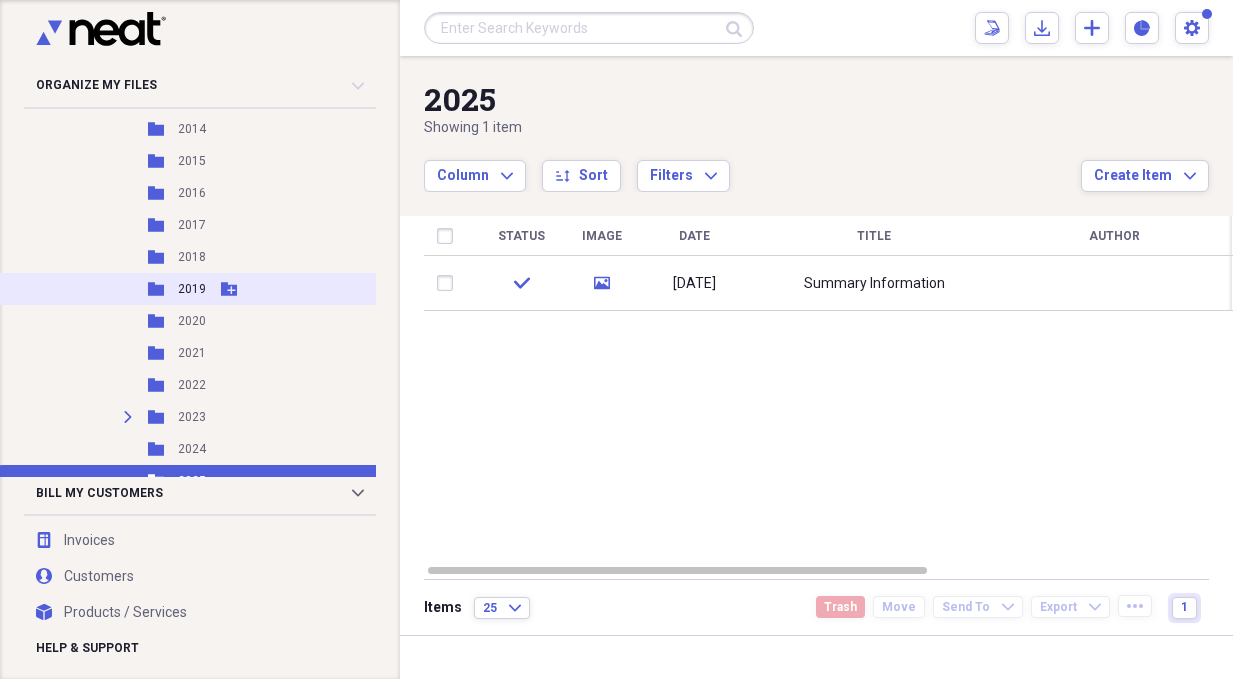 scroll, scrollTop: 2600, scrollLeft: 0, axis: vertical 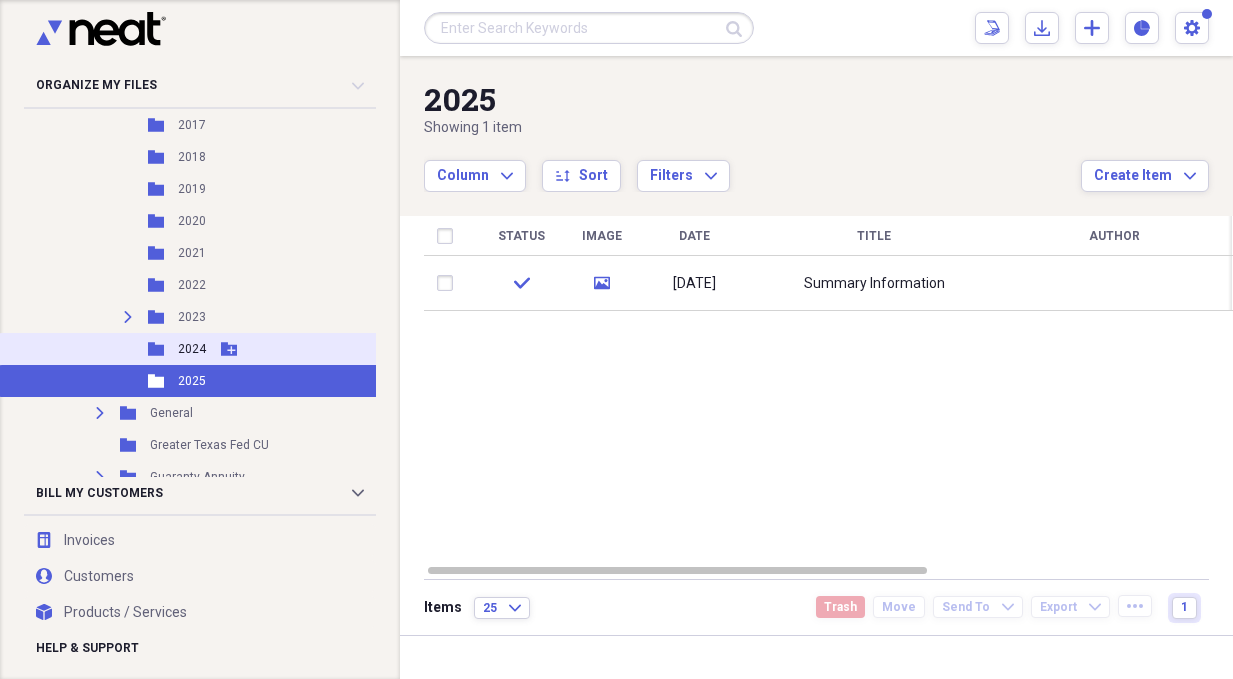 click on "2024" at bounding box center [192, 349] 